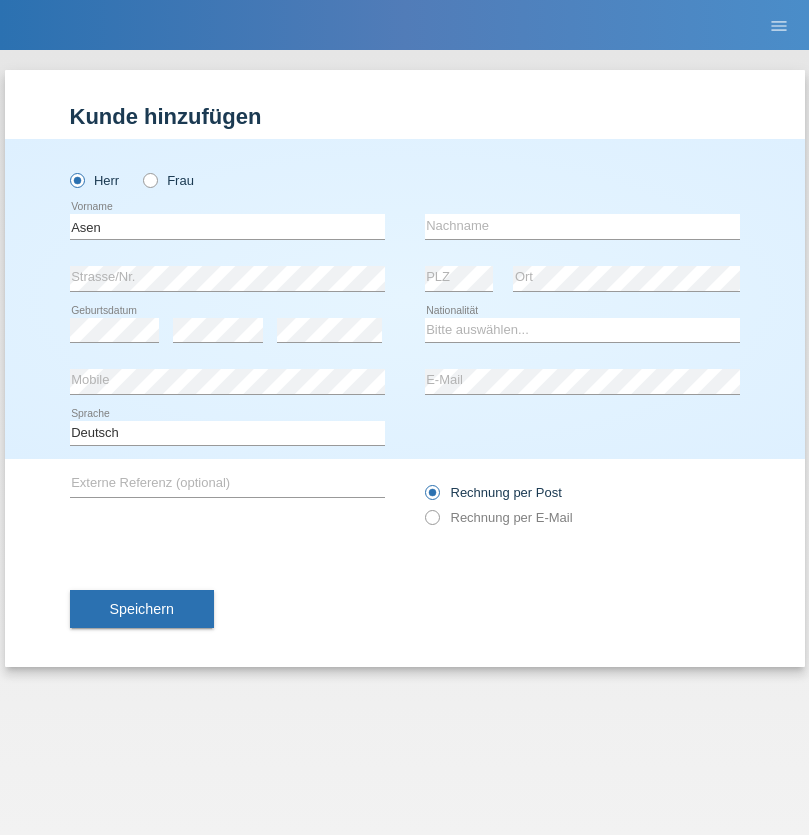 scroll, scrollTop: 0, scrollLeft: 0, axis: both 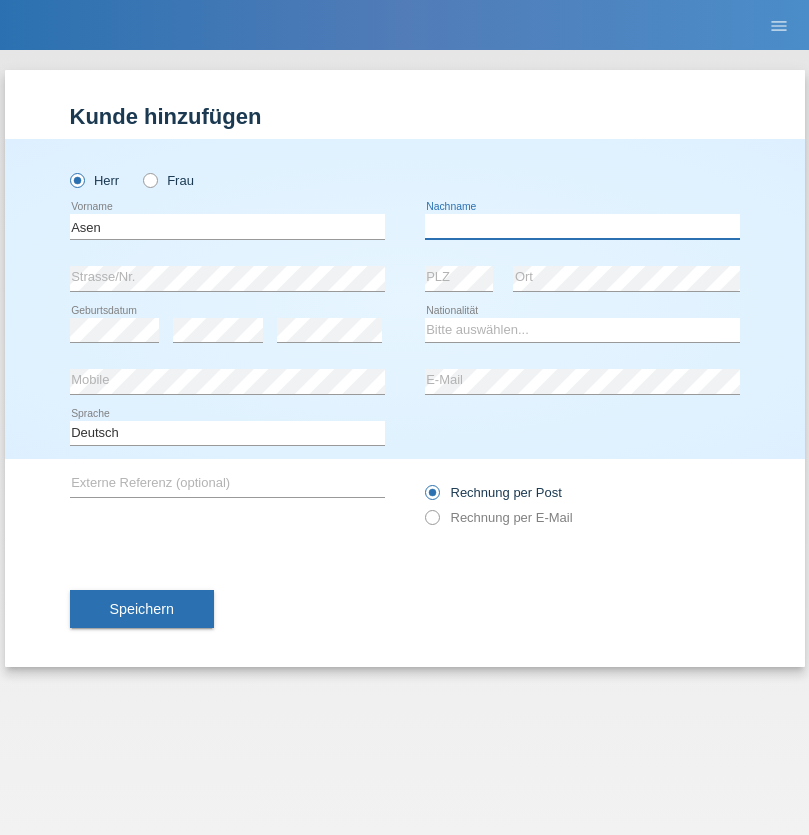 click at bounding box center (582, 226) 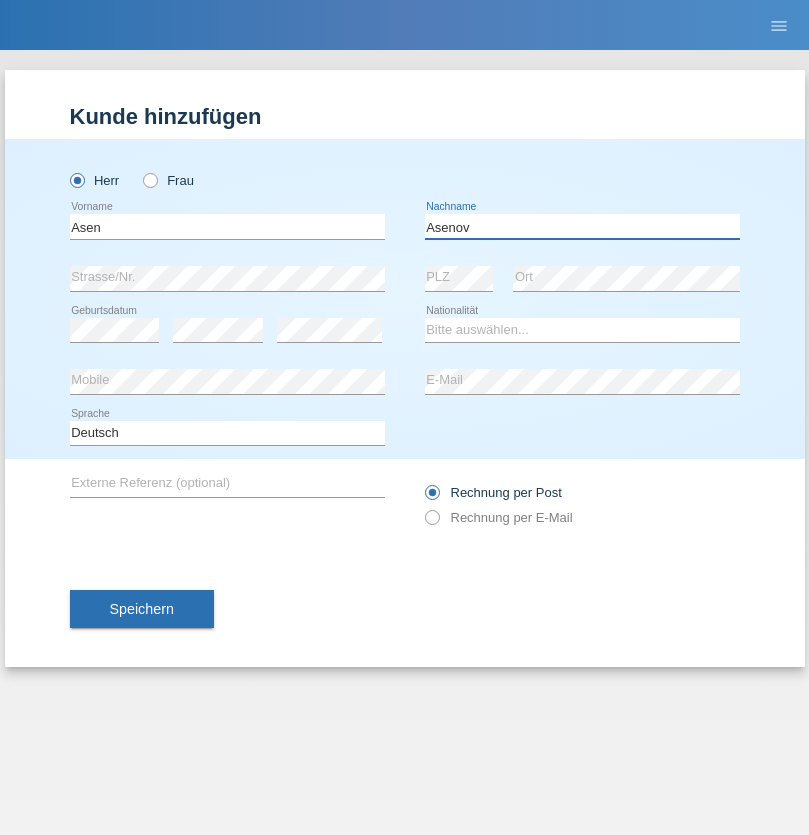 type on "Asenov" 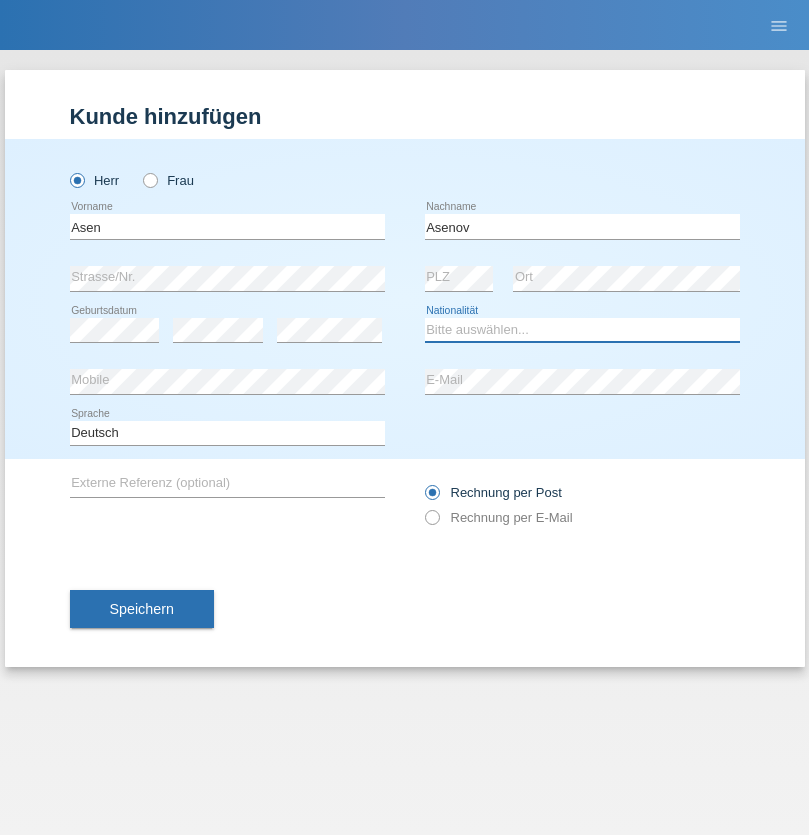 select on "BG" 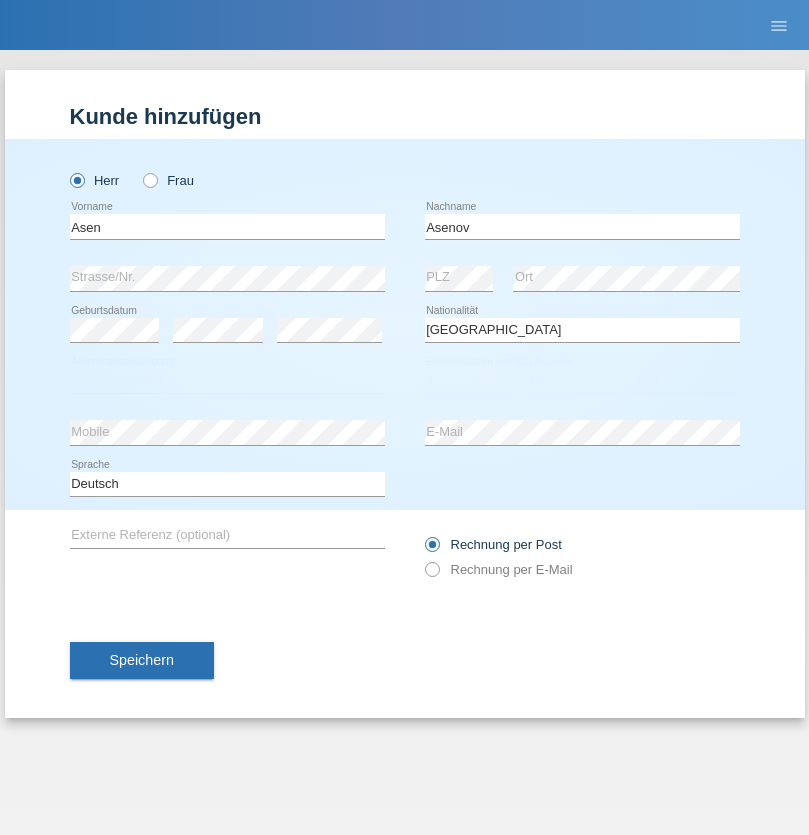 select on "C" 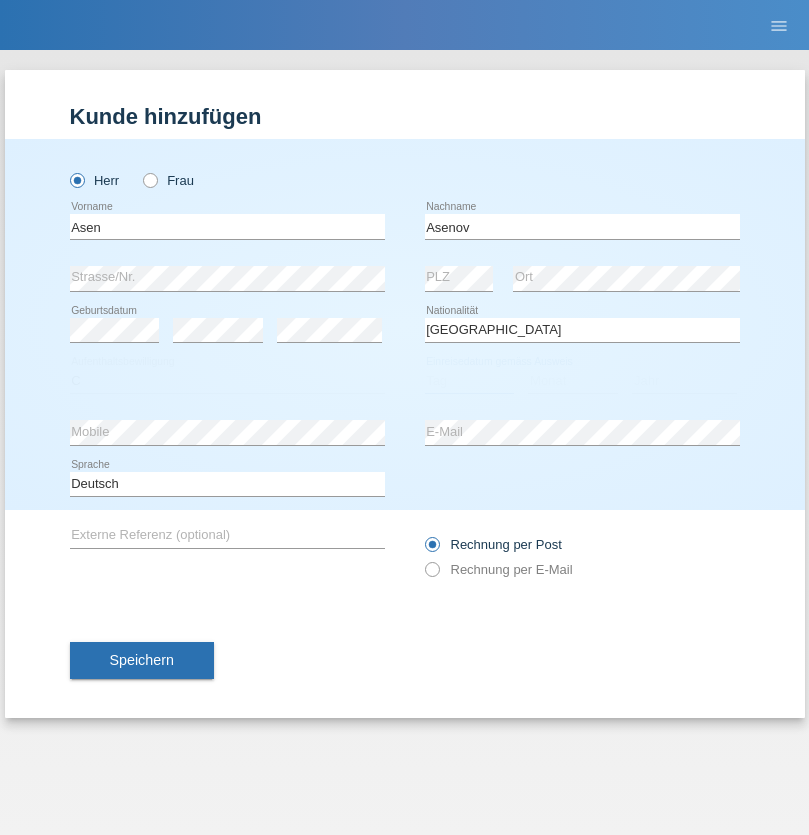 select on "03" 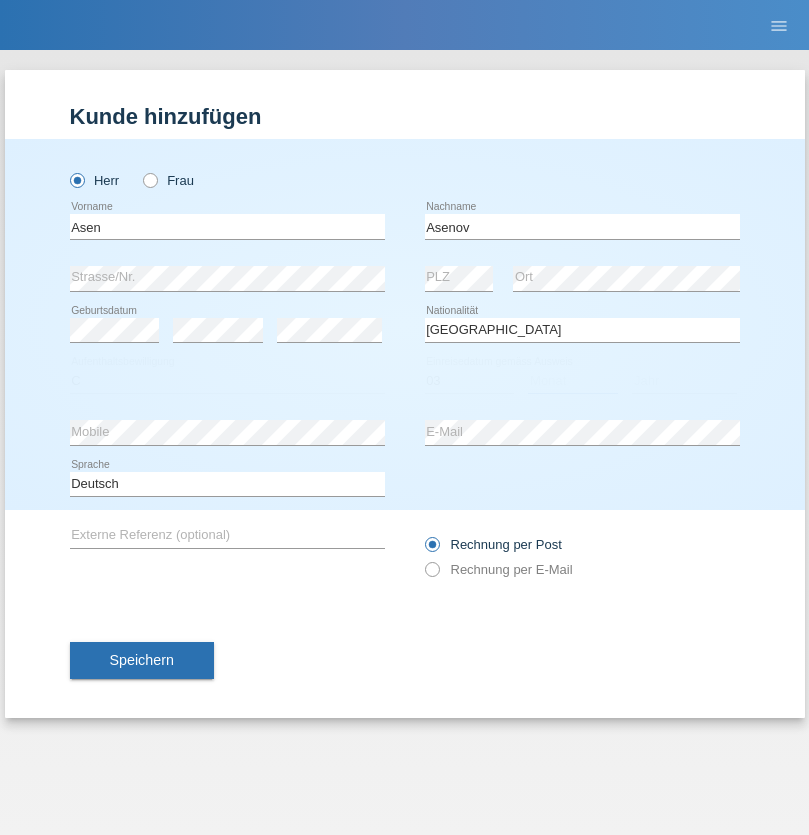 select on "11" 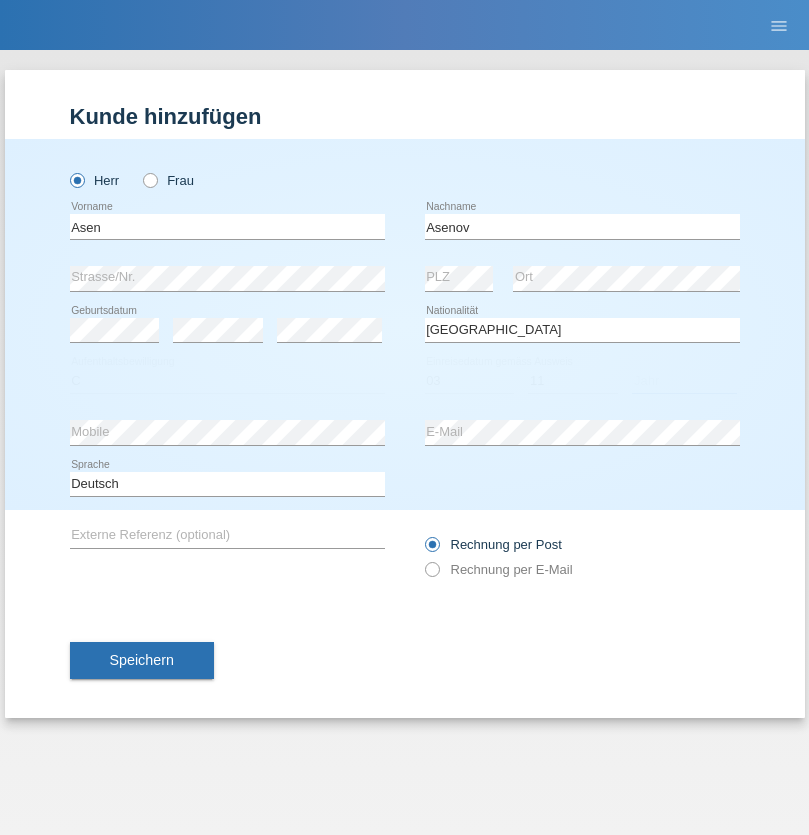 select on "1994" 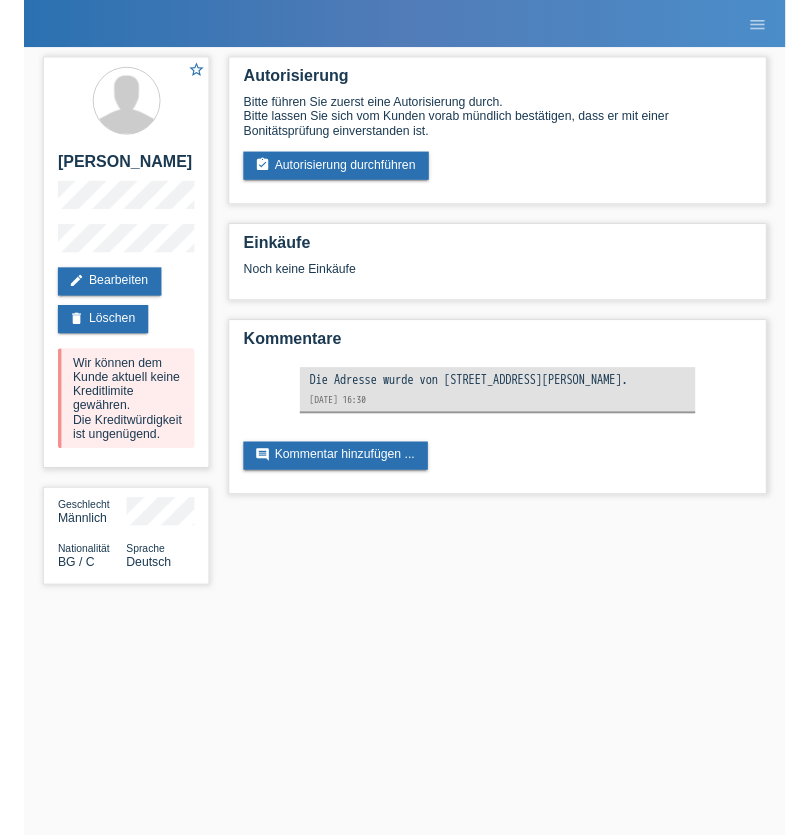 scroll, scrollTop: 0, scrollLeft: 0, axis: both 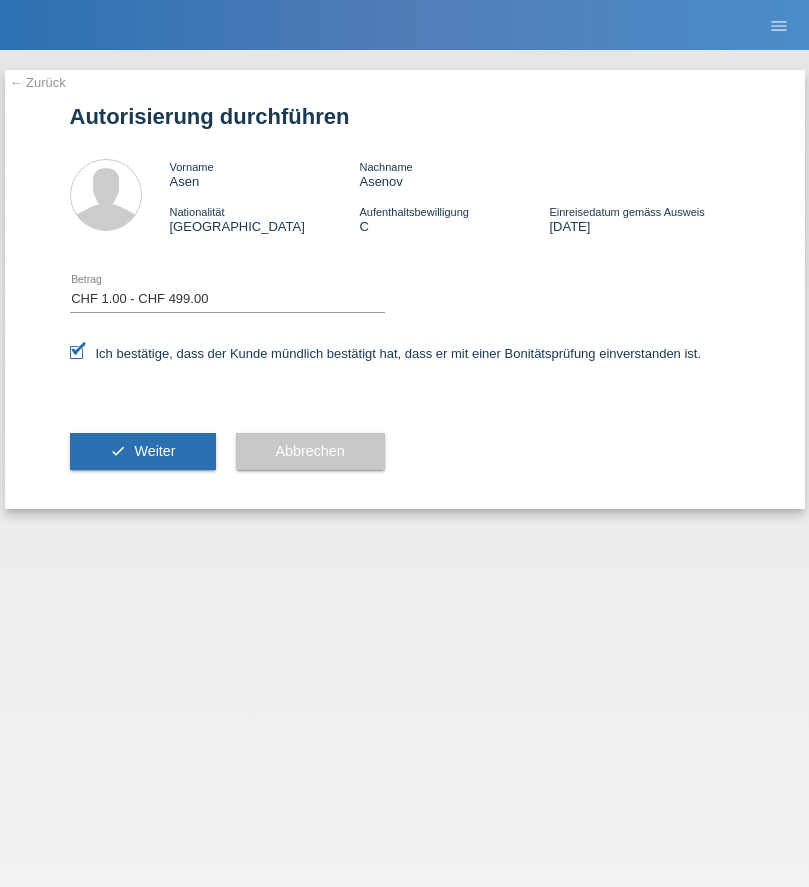 select on "1" 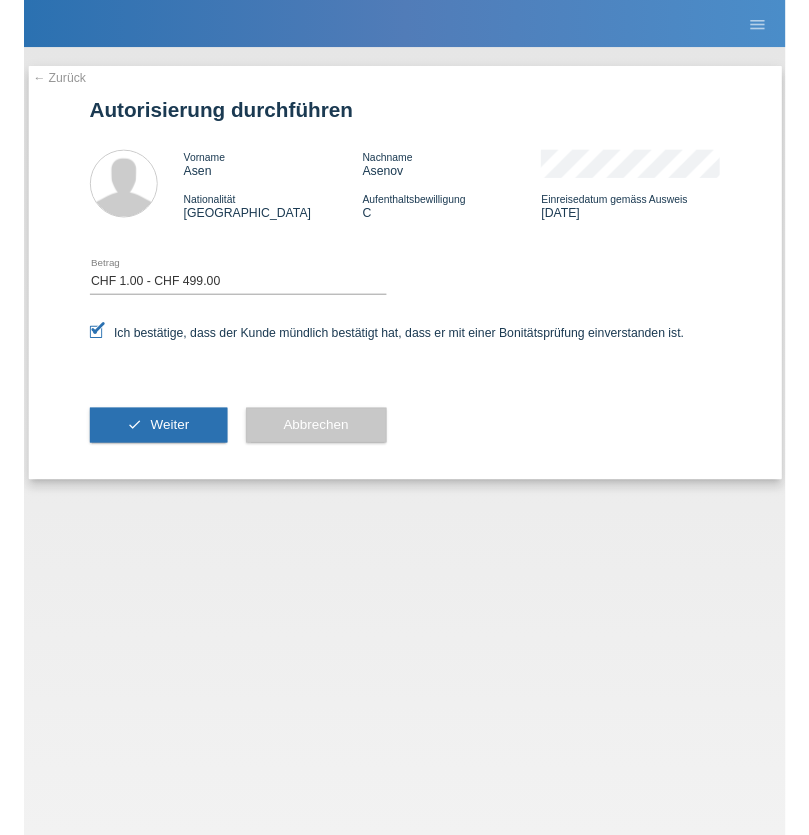 scroll, scrollTop: 0, scrollLeft: 0, axis: both 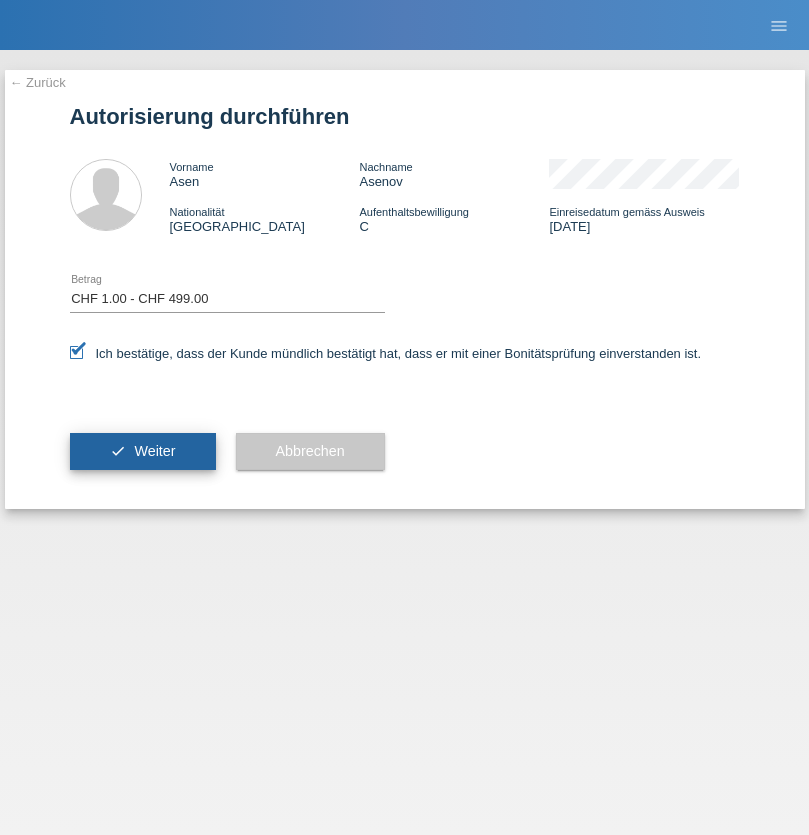 click on "Weiter" at bounding box center [154, 451] 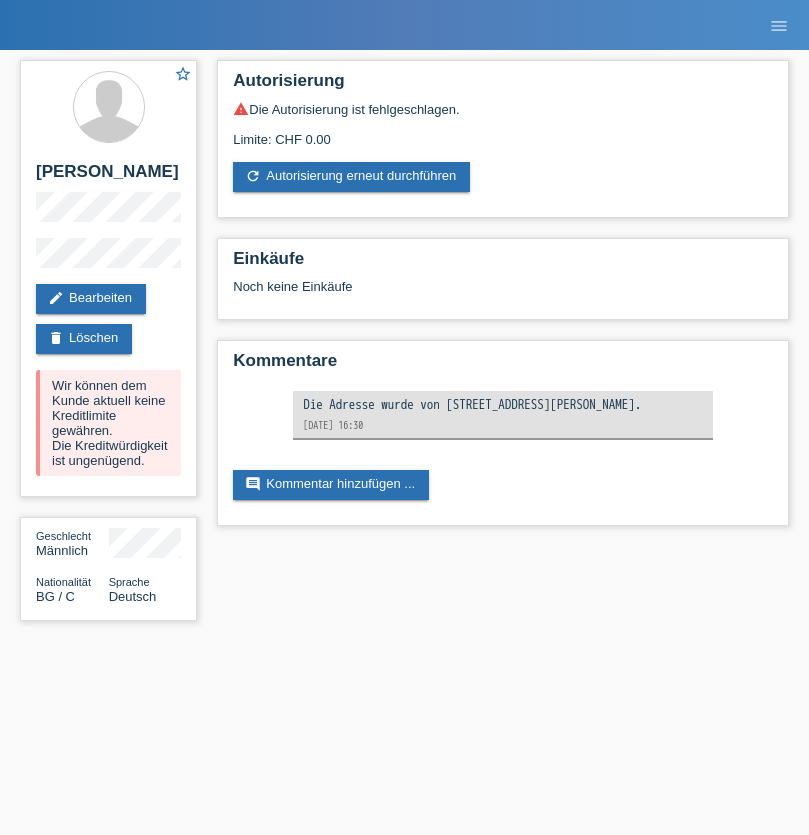 scroll, scrollTop: 0, scrollLeft: 0, axis: both 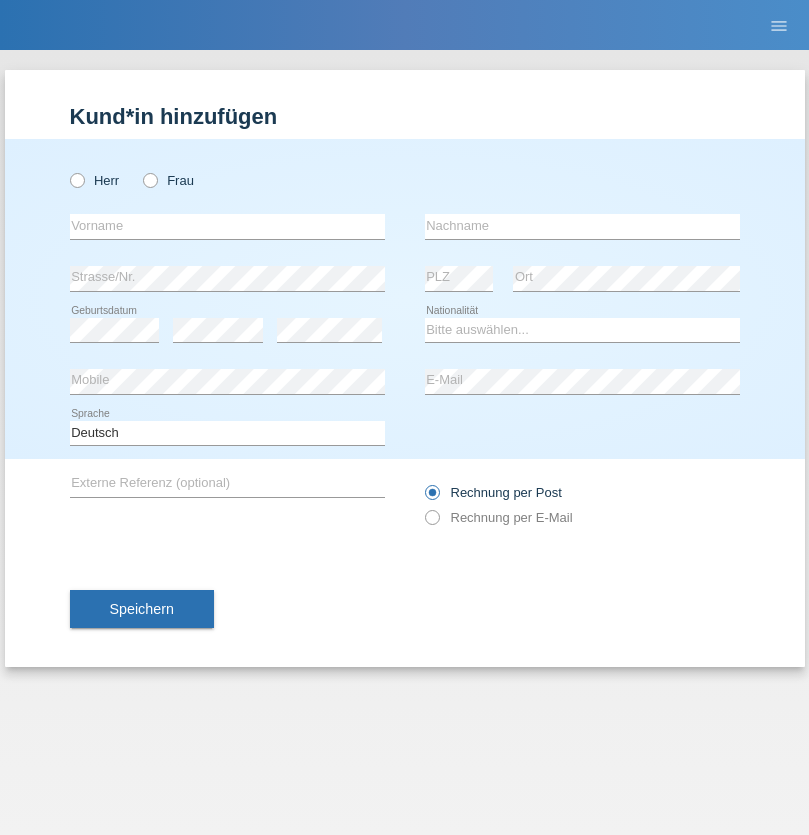 radio on "true" 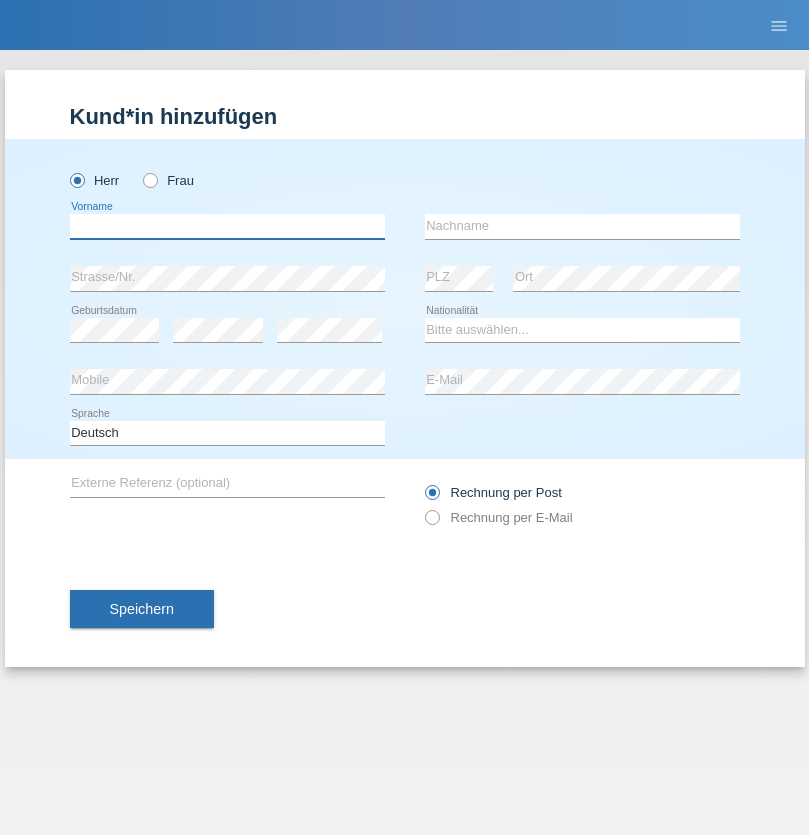click at bounding box center (227, 226) 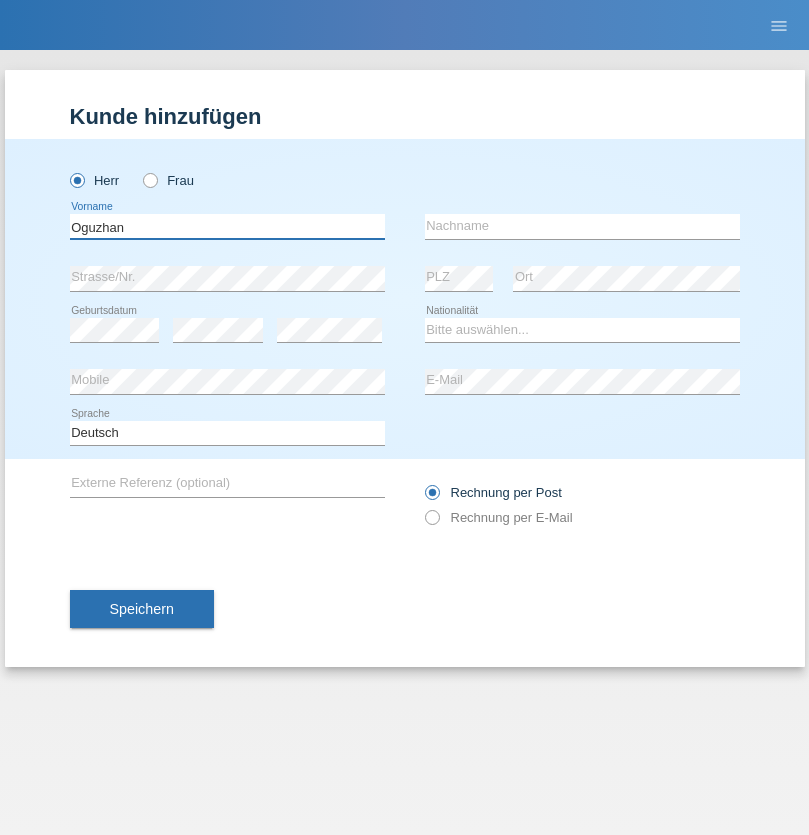 type on "Oguzhan" 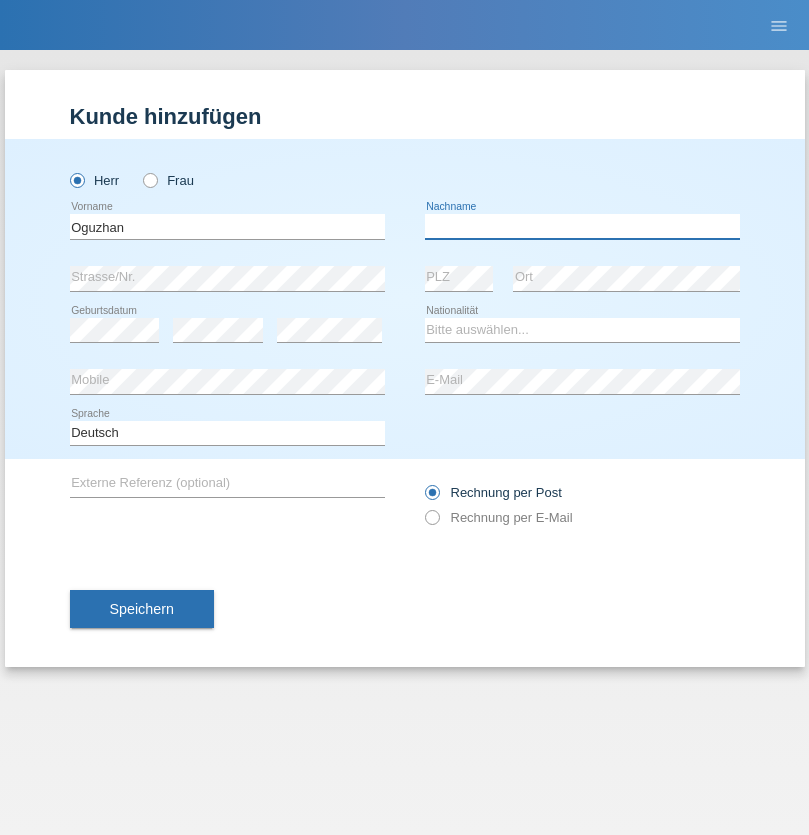 click at bounding box center (582, 226) 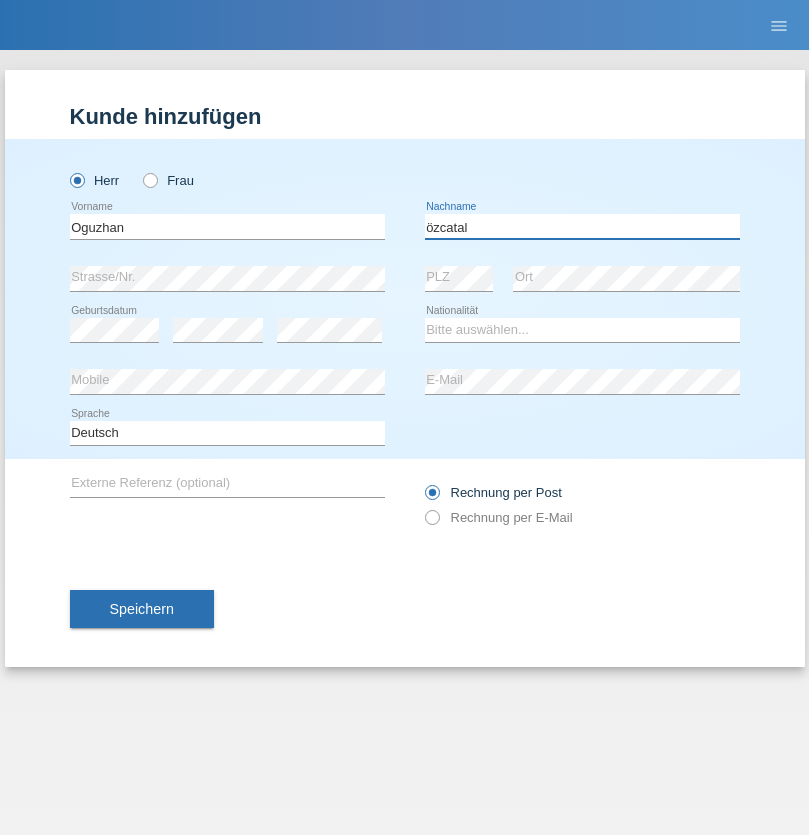 type on "özcatal" 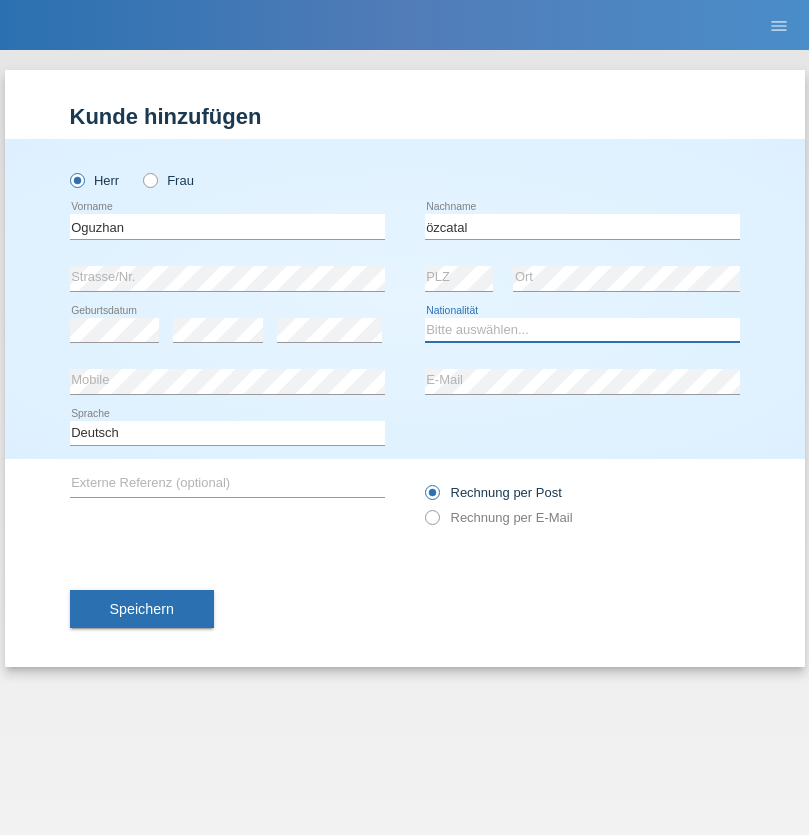 select on "TR" 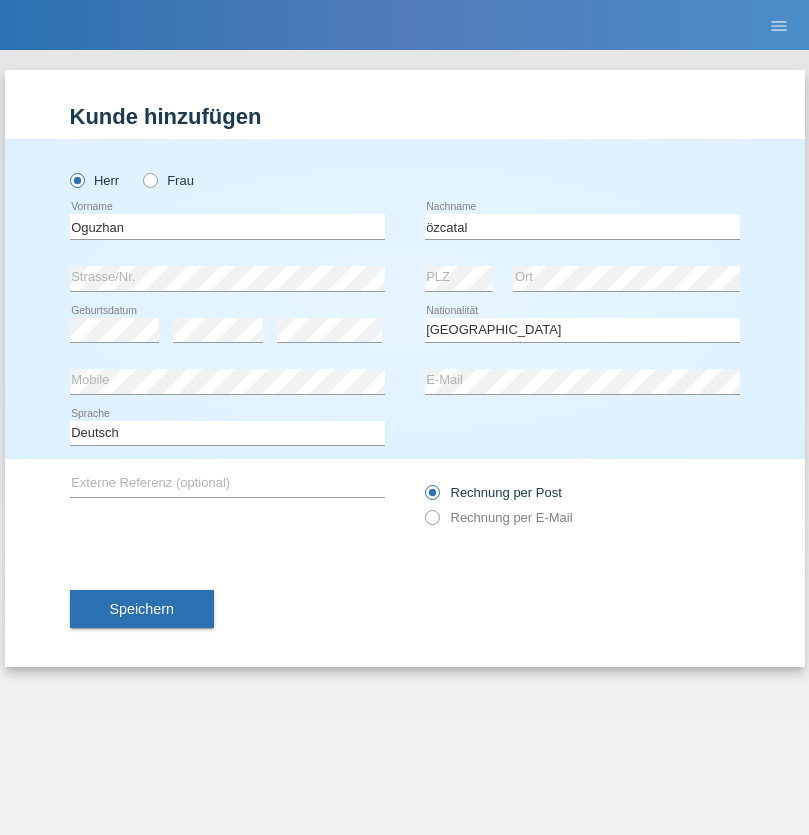 select on "C" 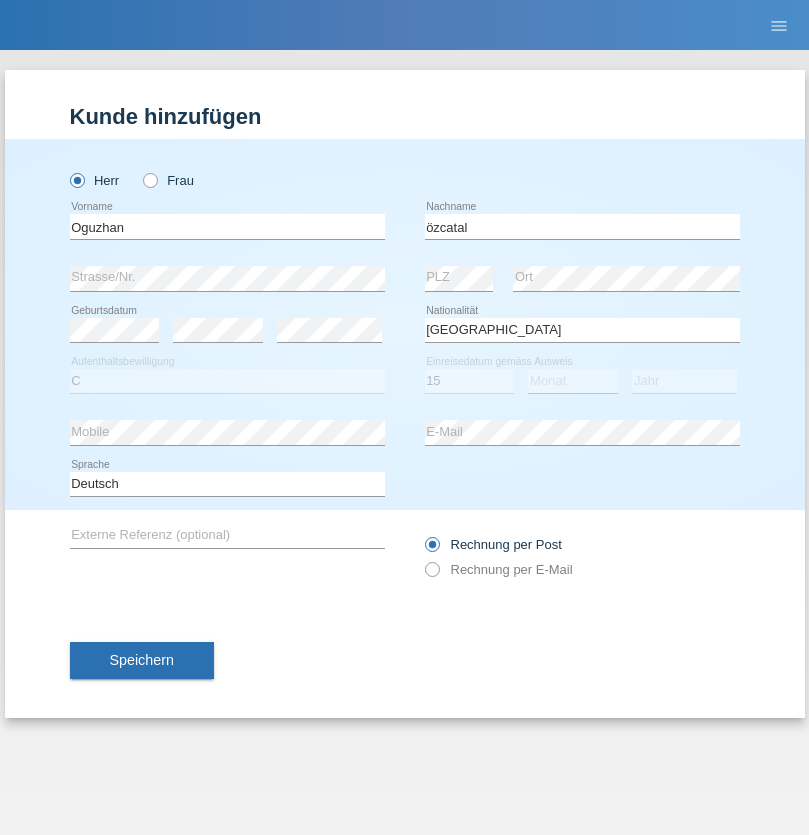 select on "09" 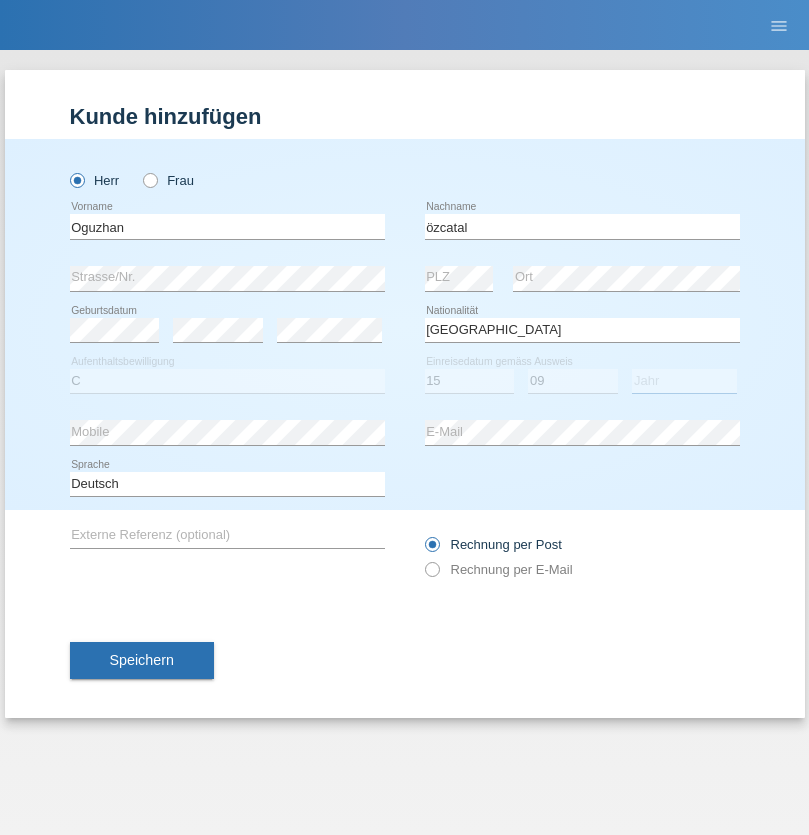 select on "1981" 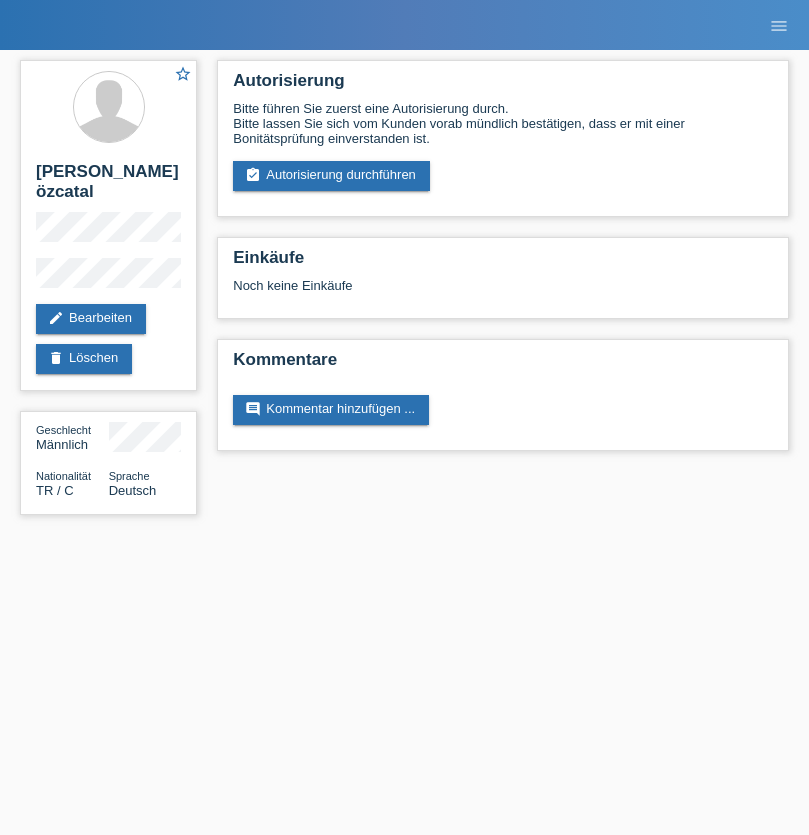 scroll, scrollTop: 0, scrollLeft: 0, axis: both 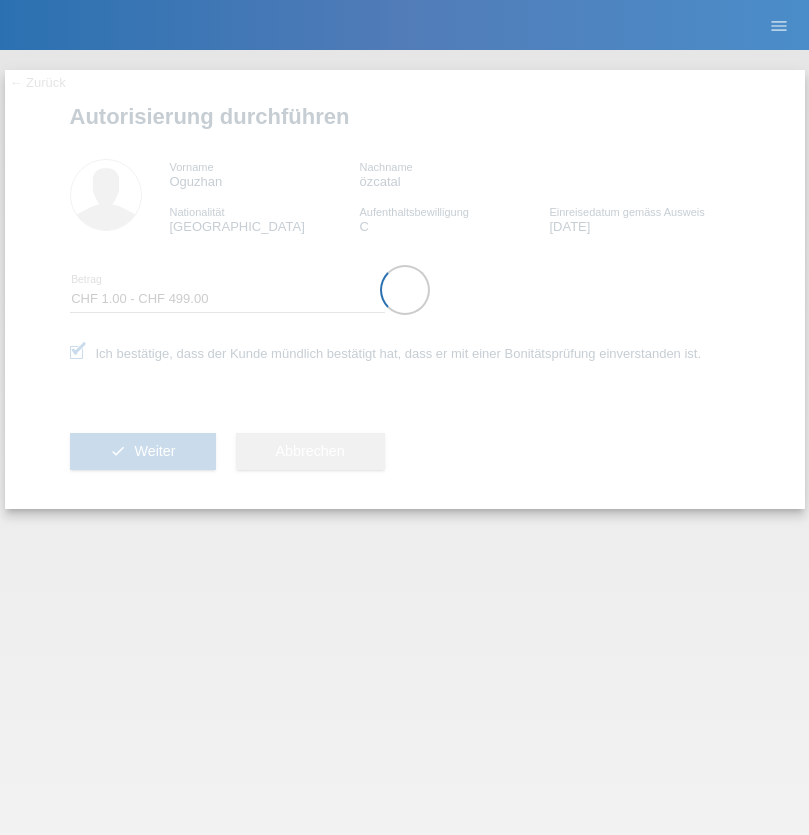 select on "1" 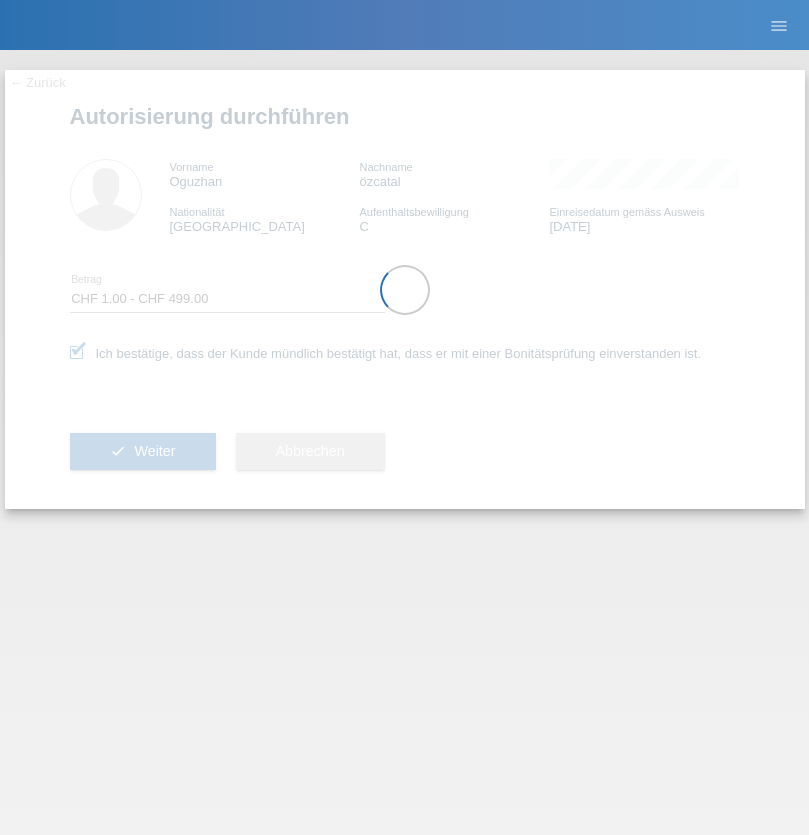 scroll, scrollTop: 0, scrollLeft: 0, axis: both 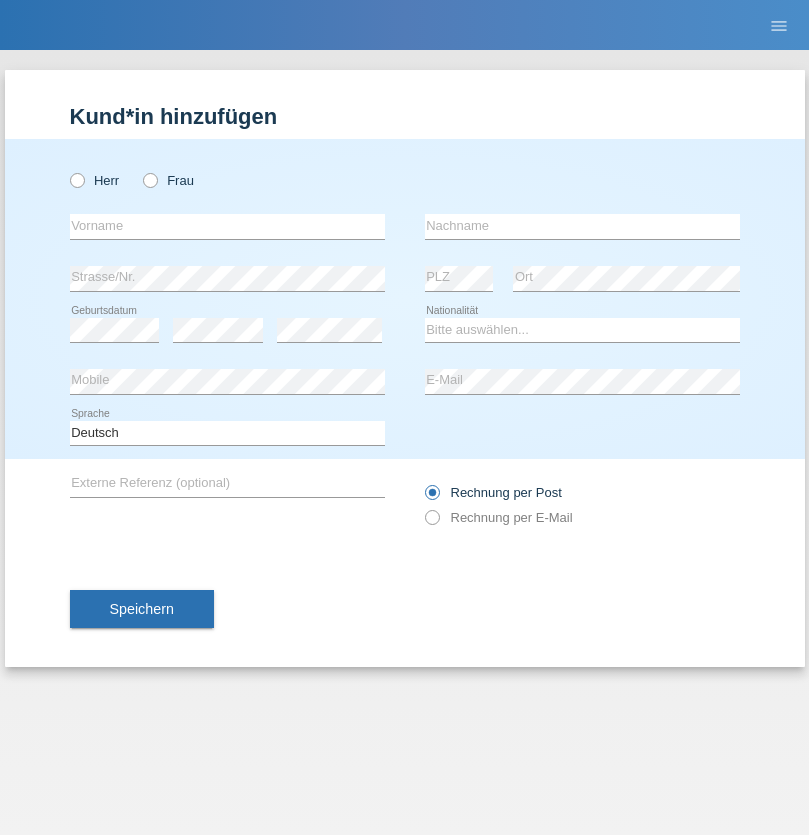 radio on "true" 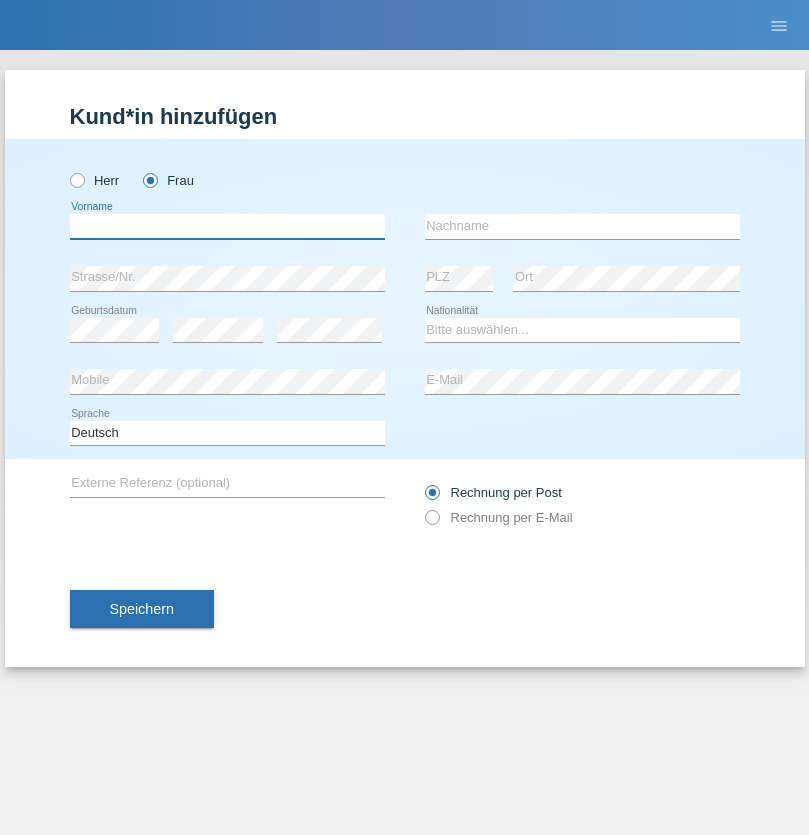click at bounding box center [227, 226] 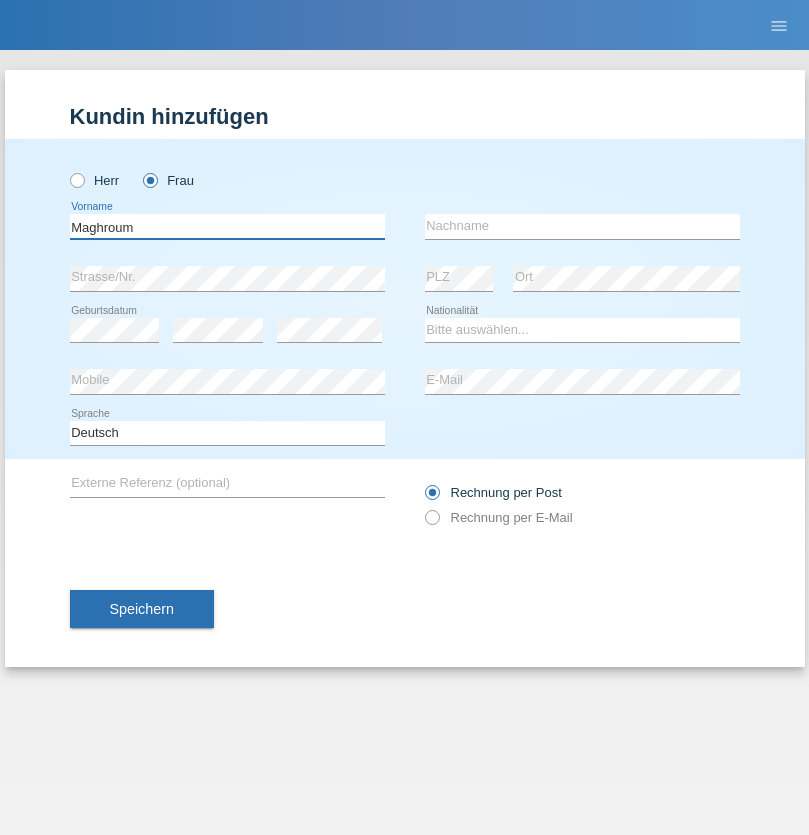 type on "Maghroum" 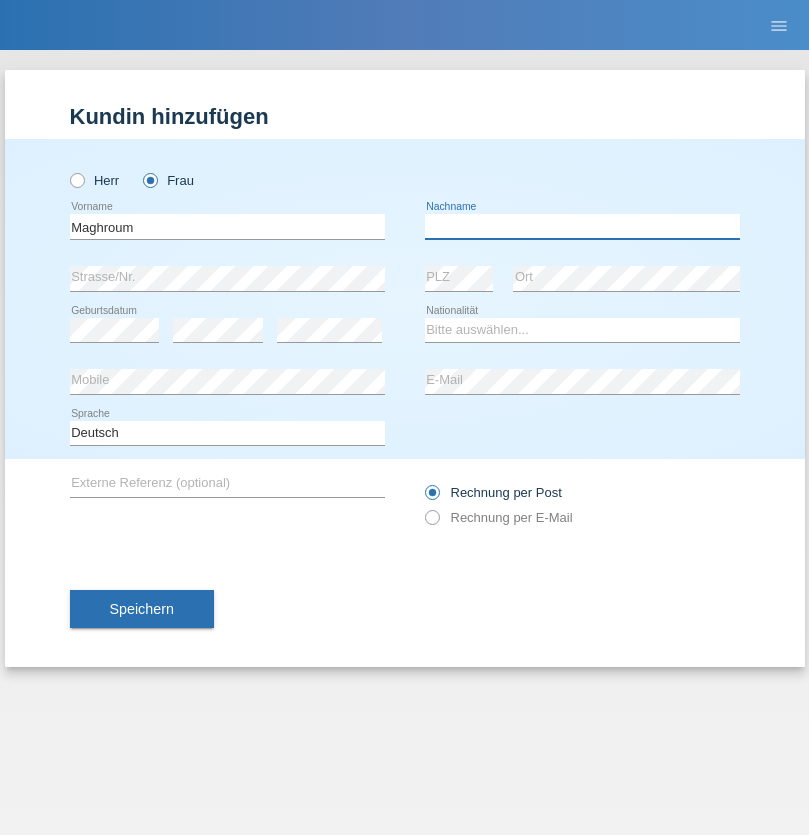 click at bounding box center (582, 226) 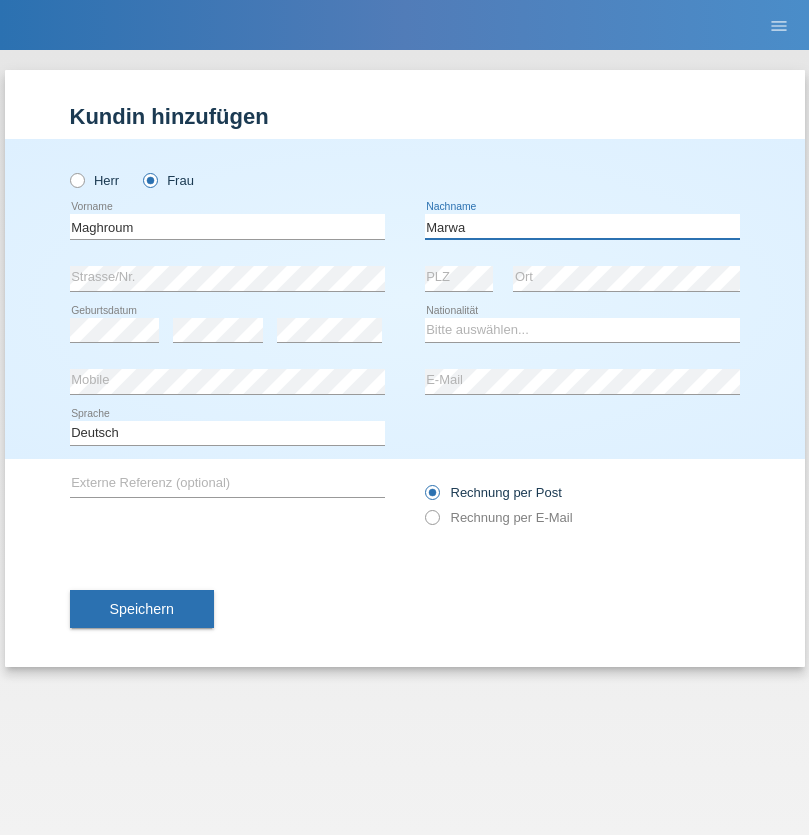 type on "Marwa" 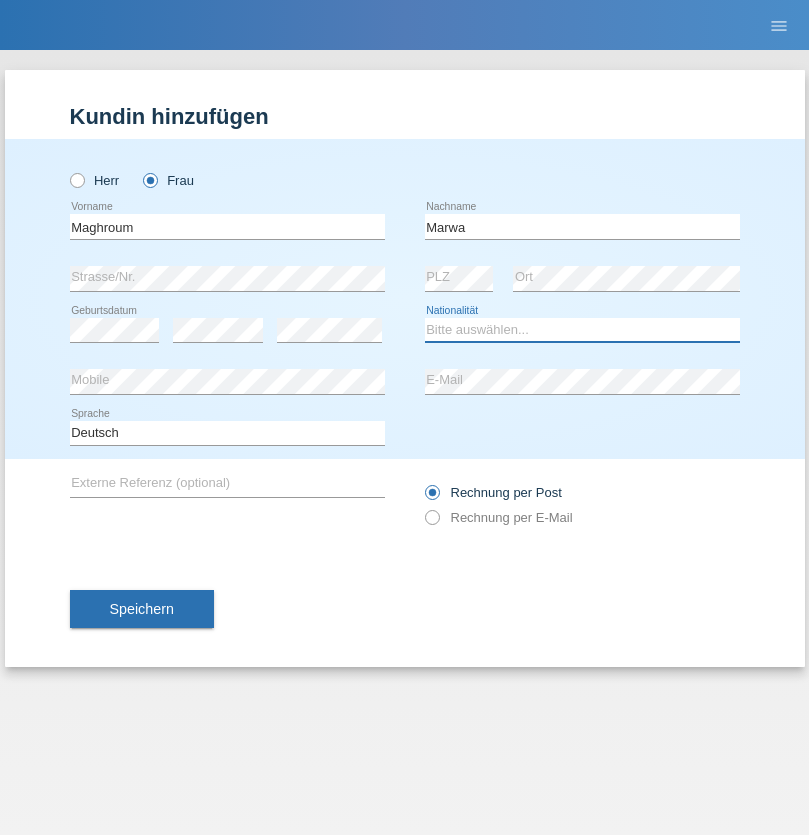 select on "TN" 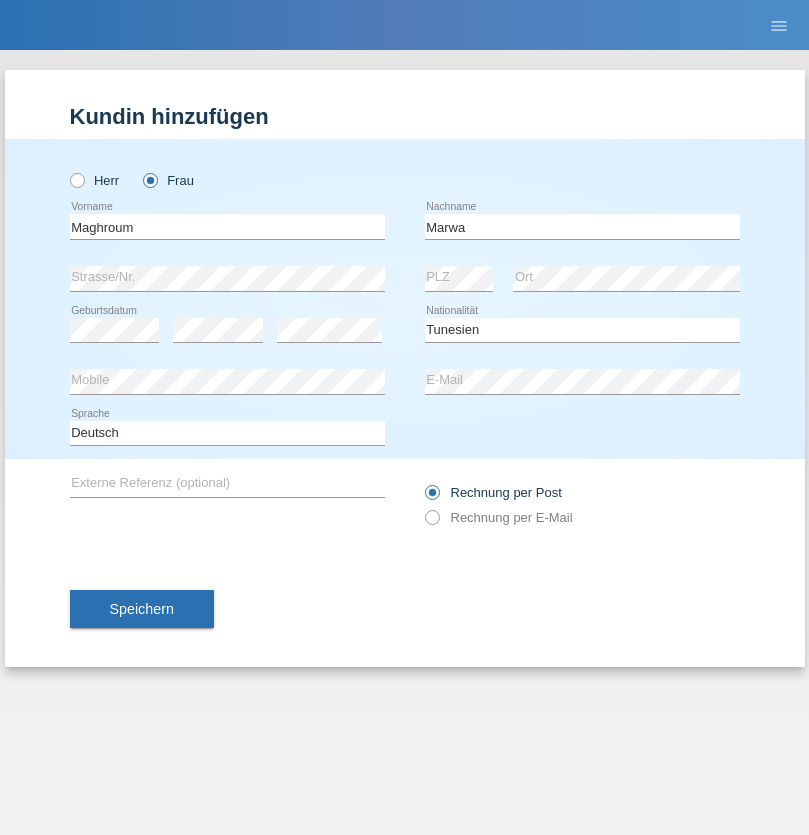select on "C" 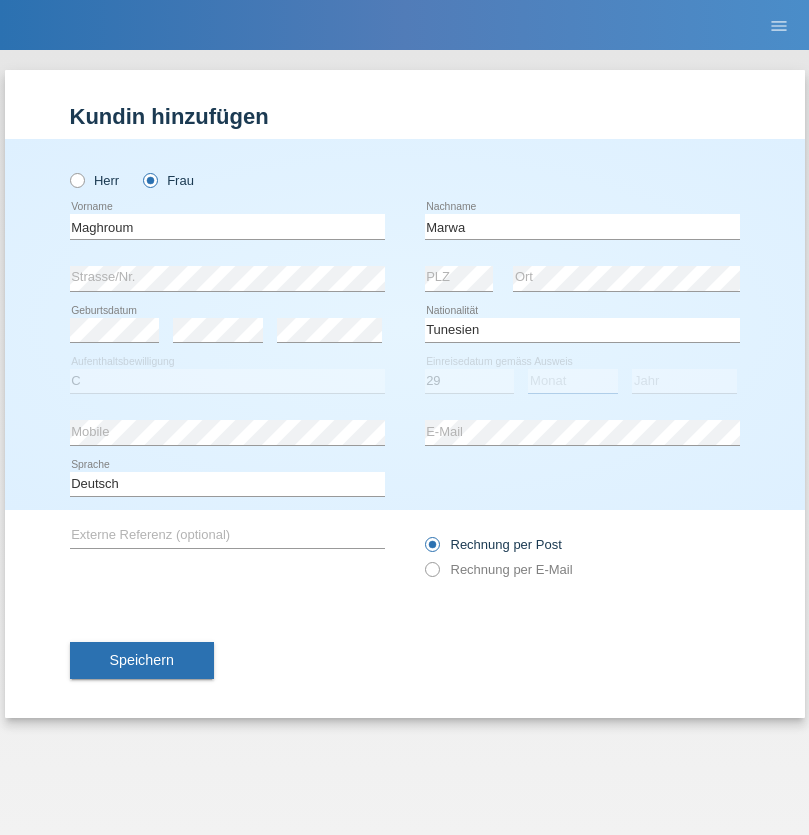 select on "02" 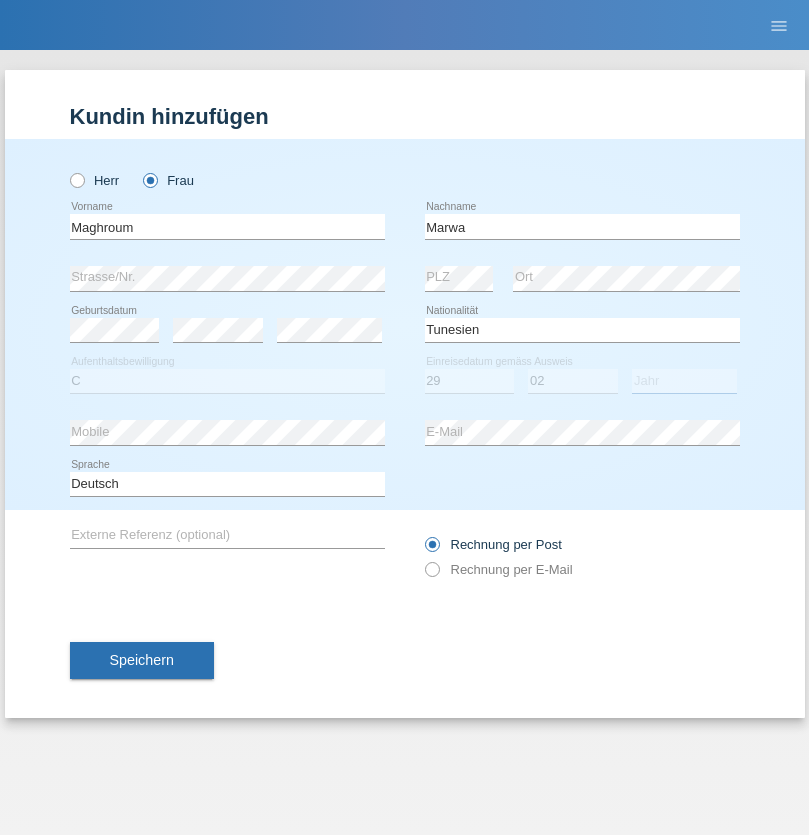 select on "1988" 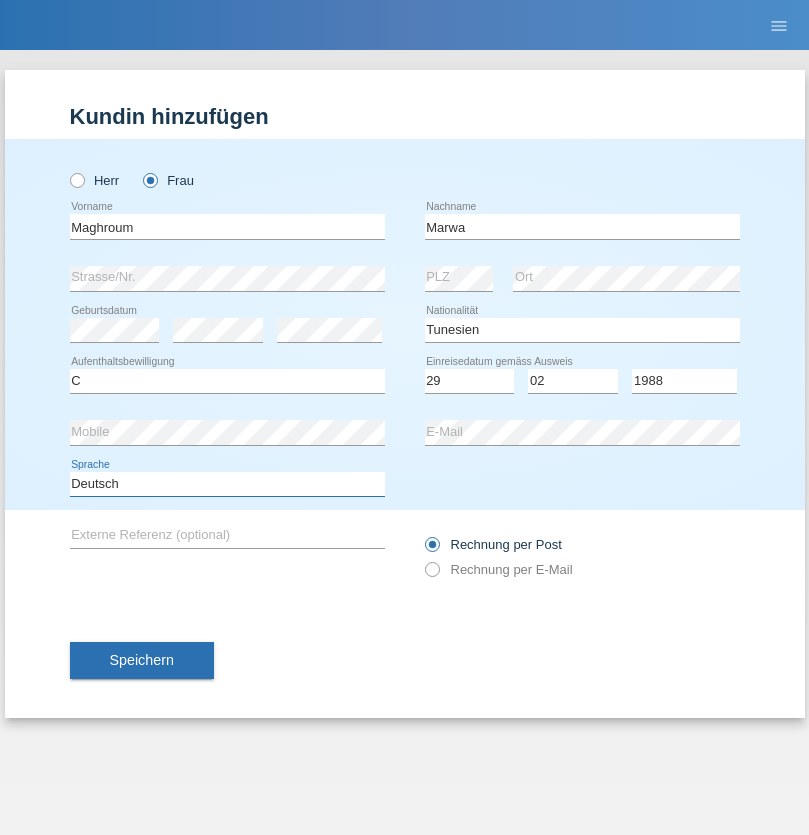 select on "en" 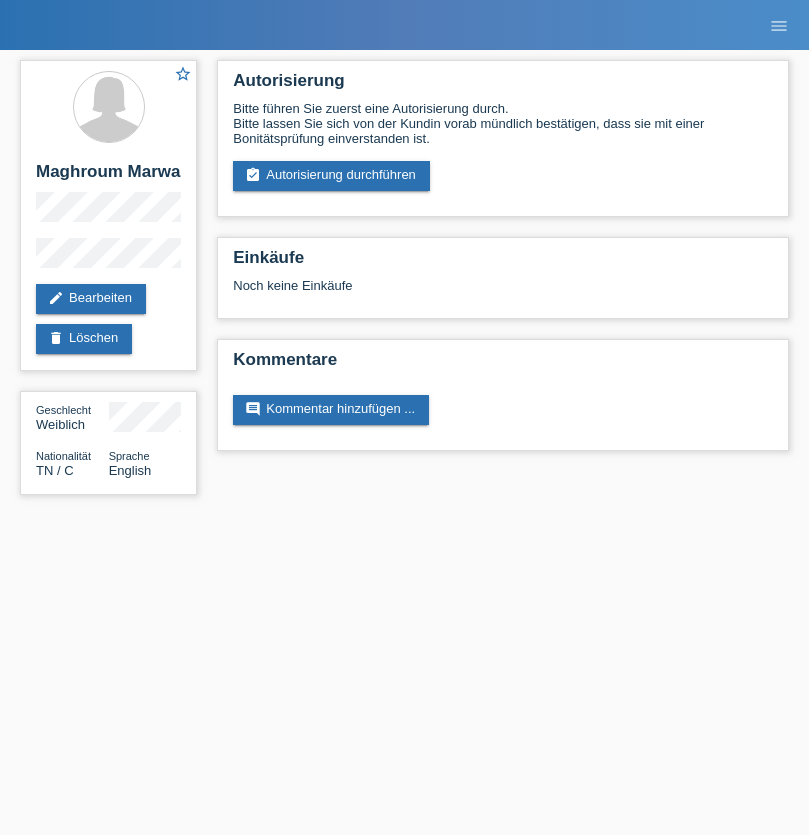 scroll, scrollTop: 0, scrollLeft: 0, axis: both 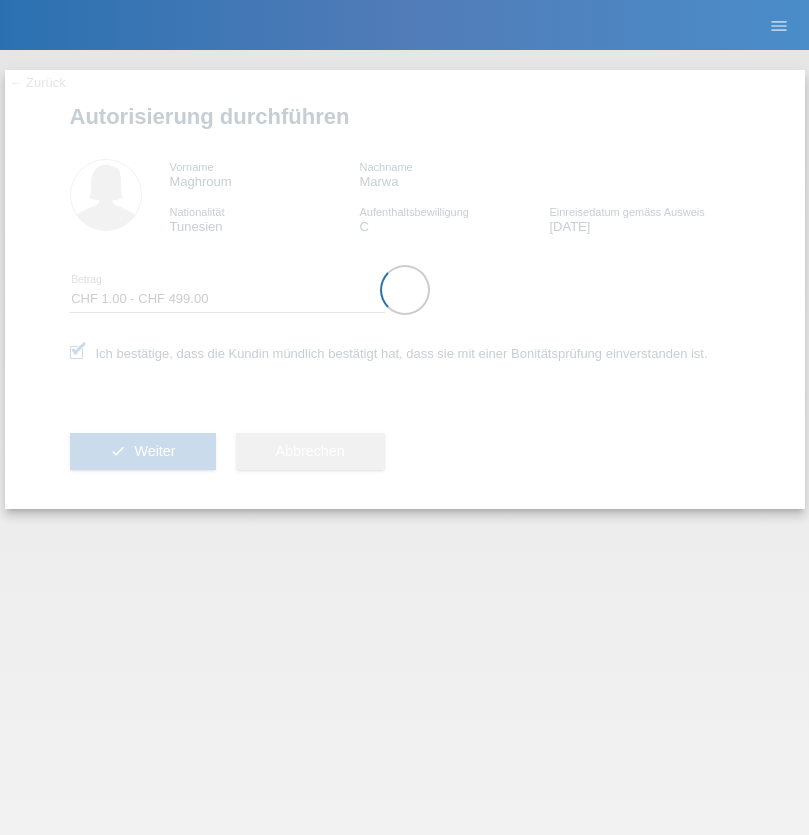 select on "1" 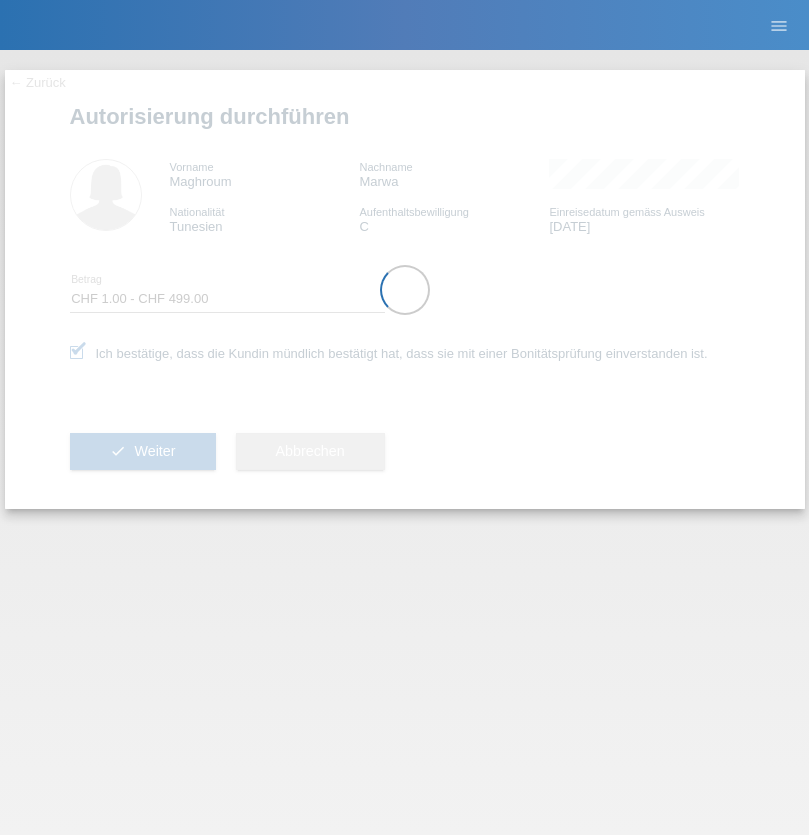 scroll, scrollTop: 0, scrollLeft: 0, axis: both 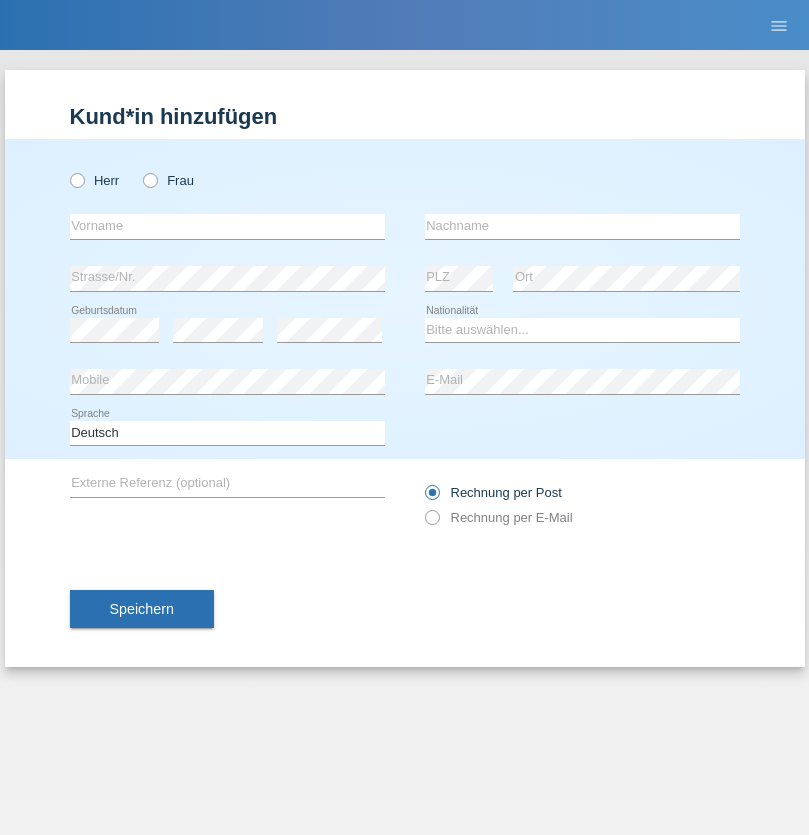 radio on "true" 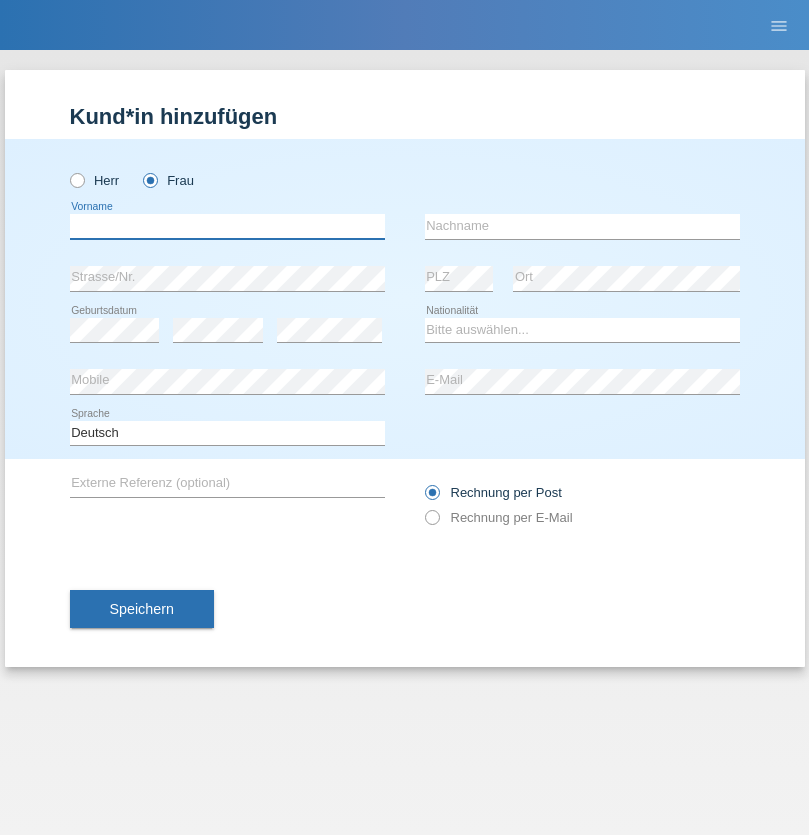 click at bounding box center (227, 226) 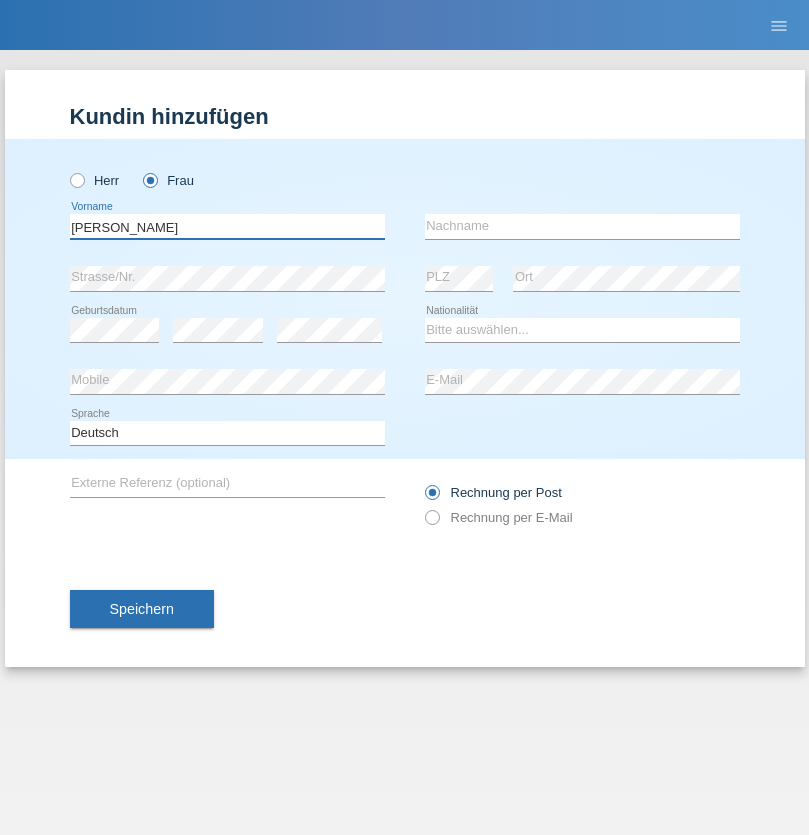 type on "[PERSON_NAME]" 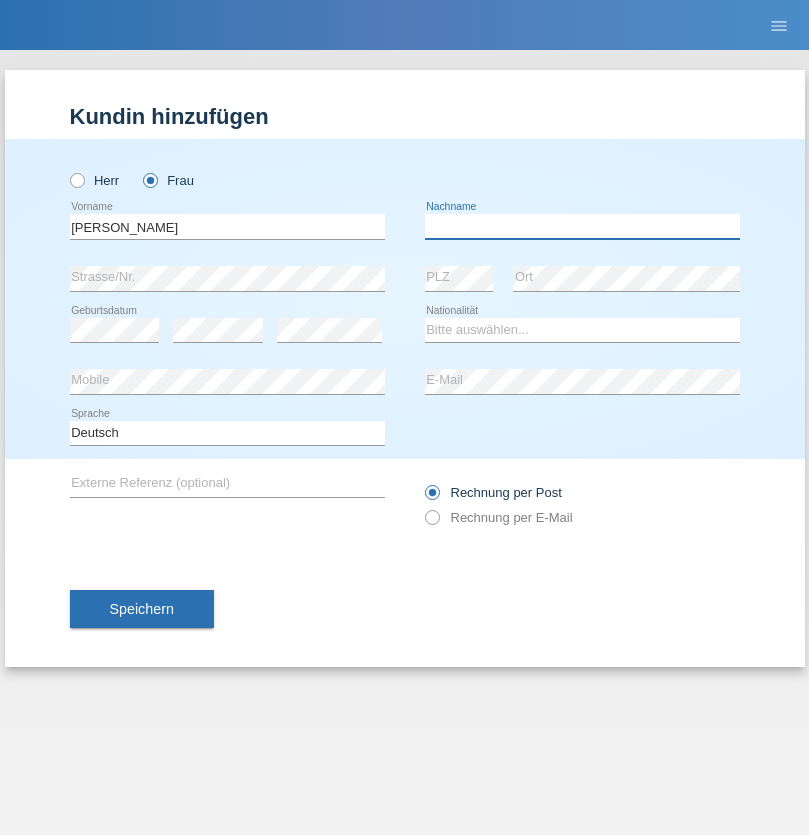 click at bounding box center [582, 226] 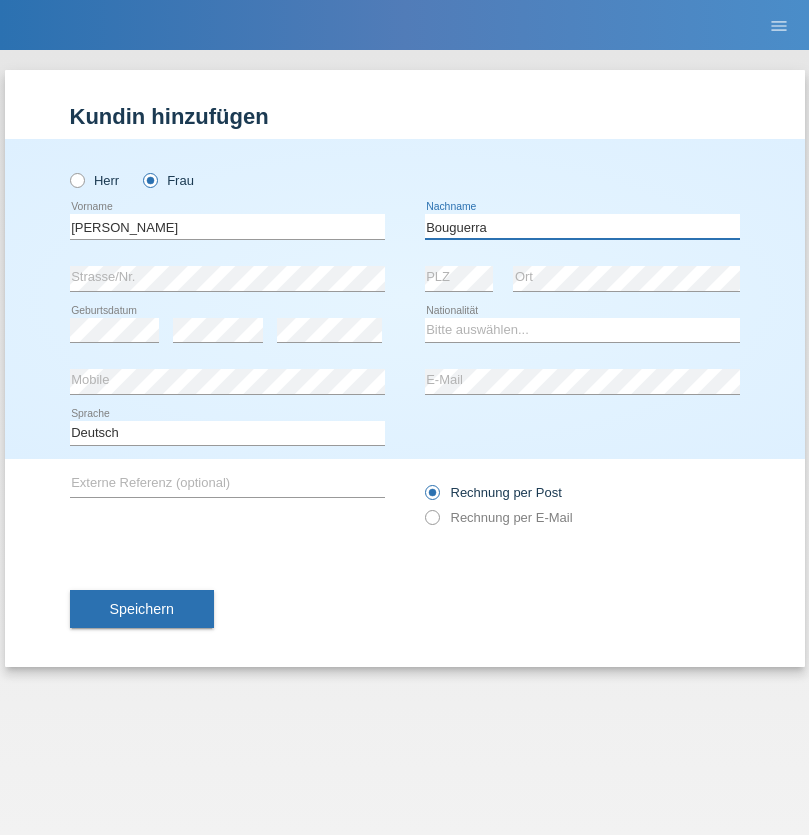 type on "Bouguerra" 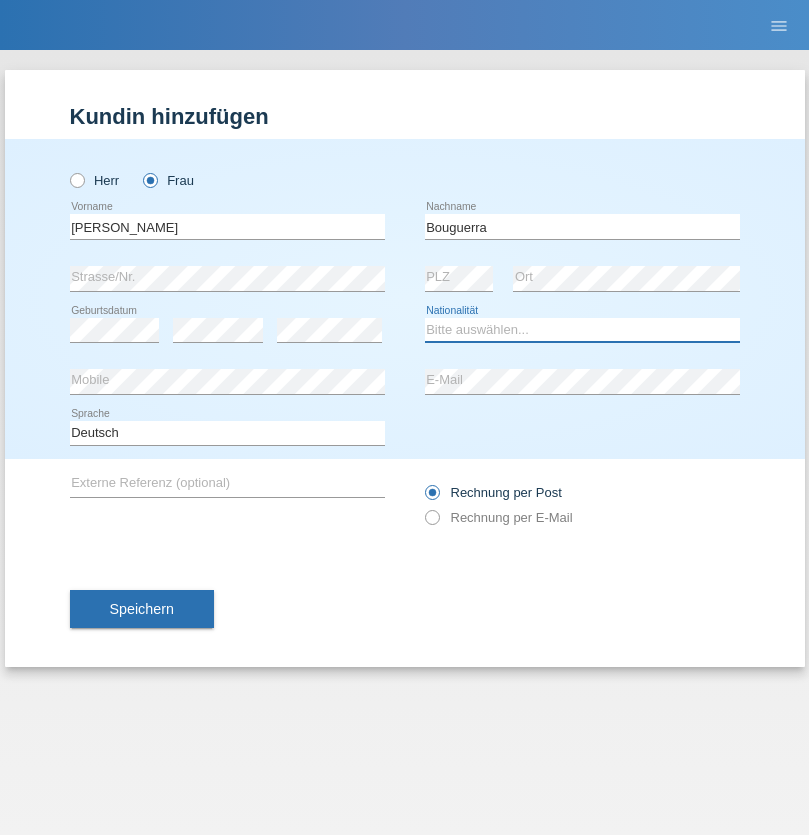 select on "CH" 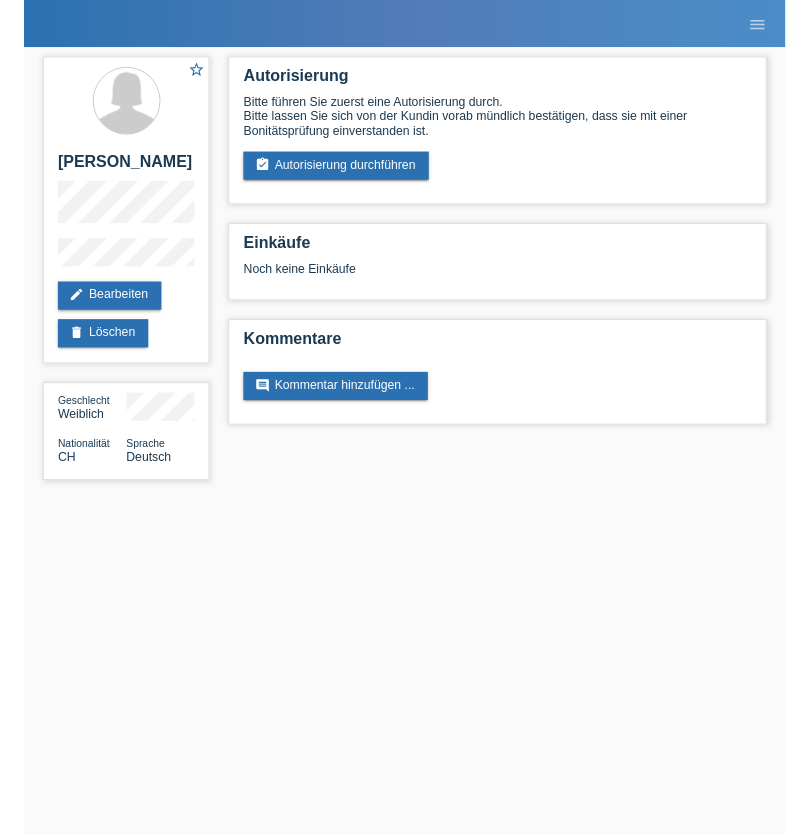 scroll, scrollTop: 0, scrollLeft: 0, axis: both 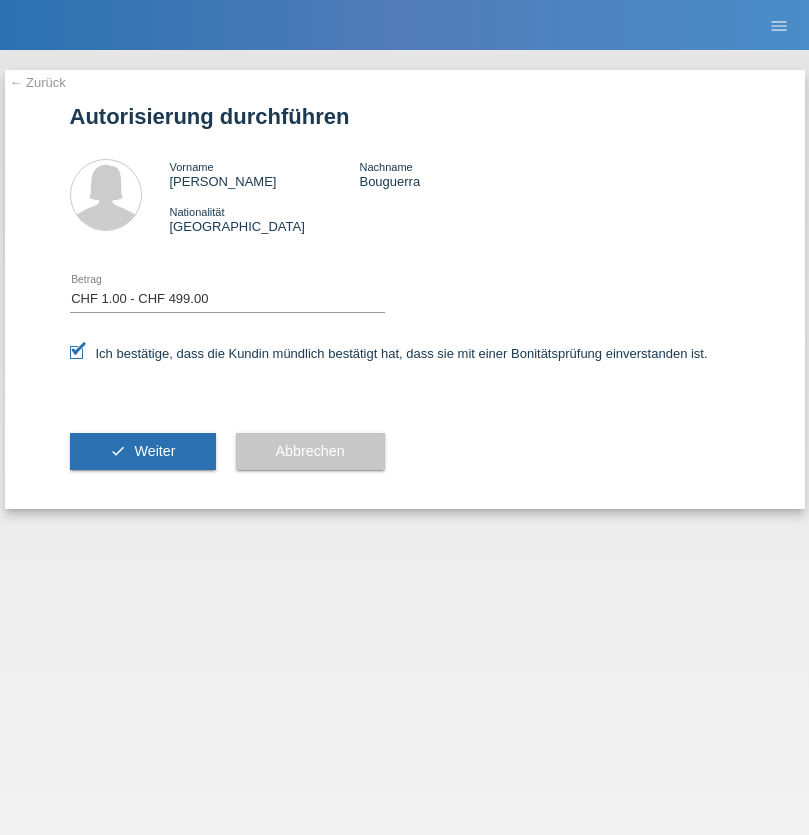 select on "1" 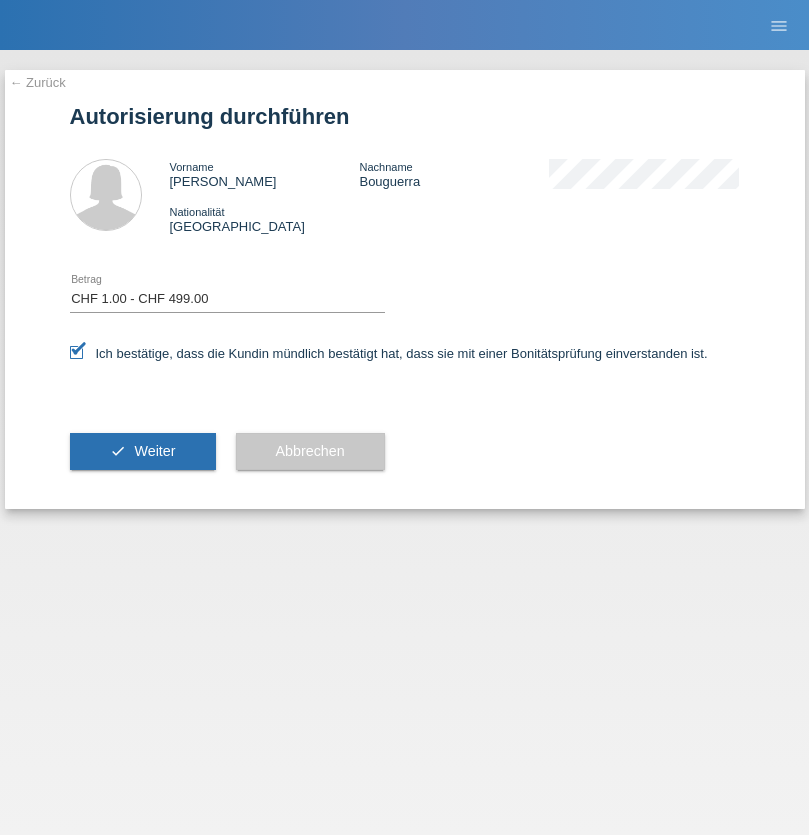 scroll, scrollTop: 0, scrollLeft: 0, axis: both 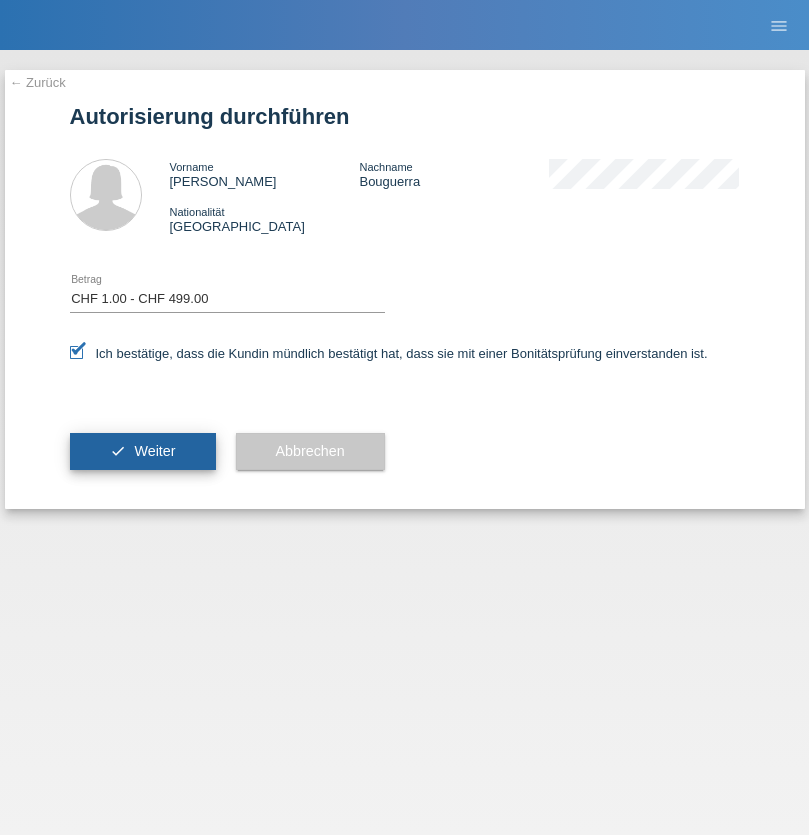 click on "Weiter" at bounding box center (154, 451) 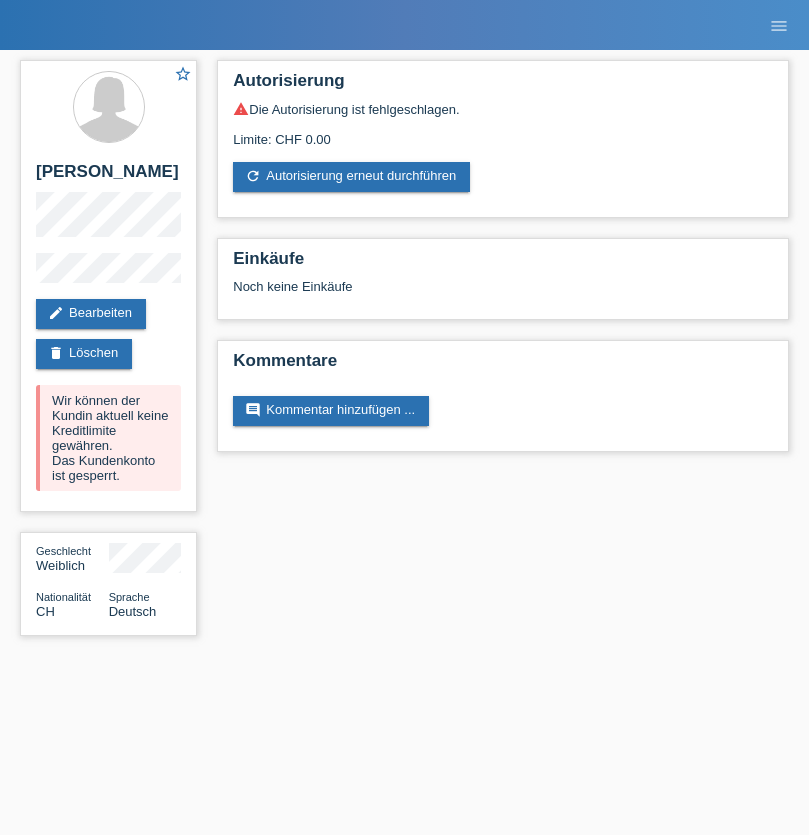scroll, scrollTop: 0, scrollLeft: 0, axis: both 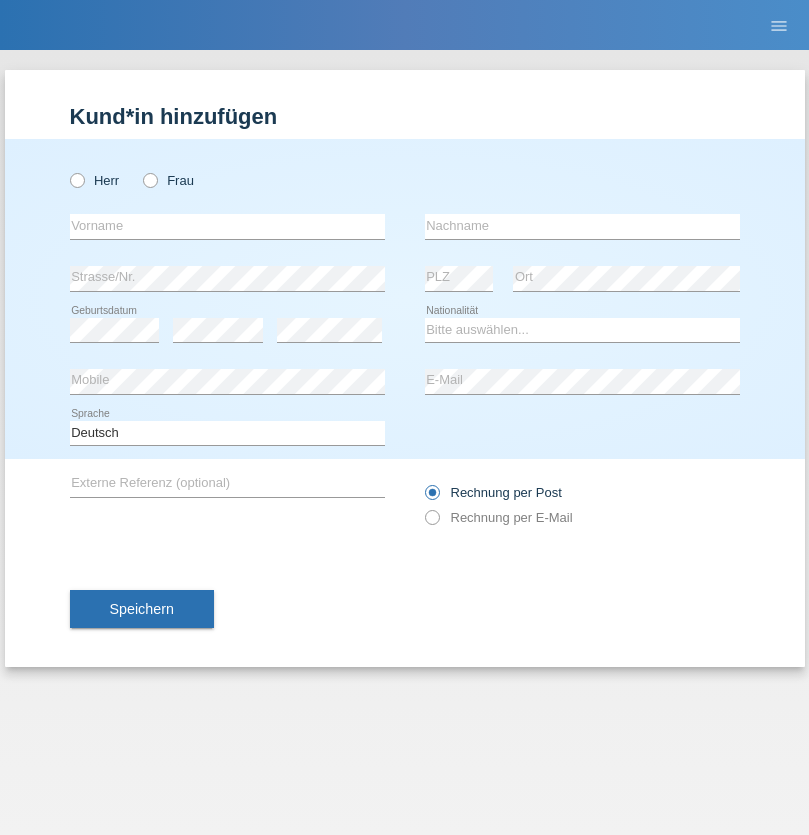 radio on "true" 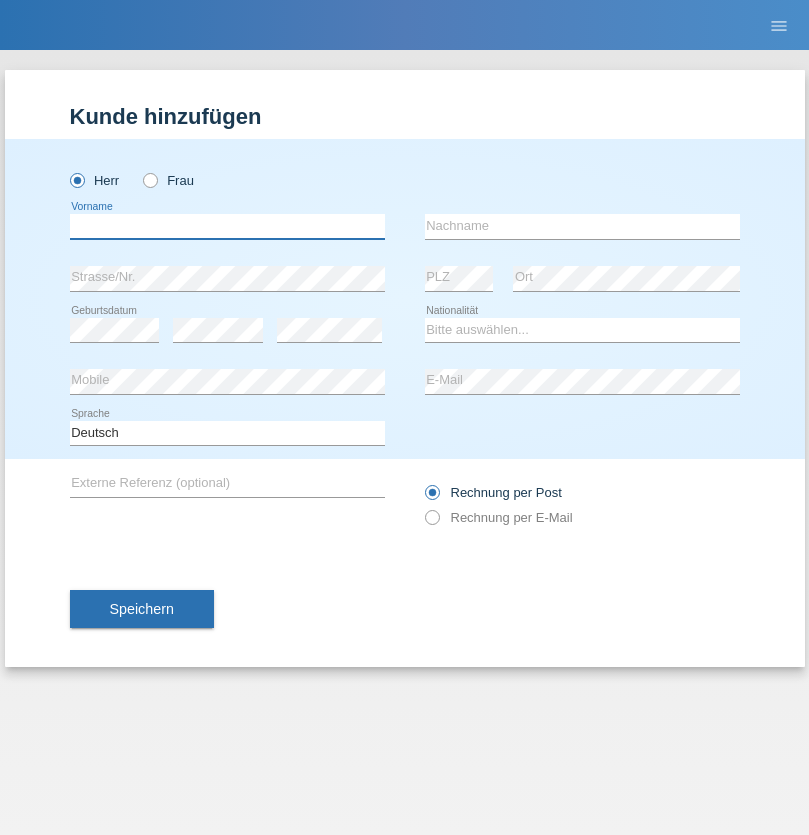 click at bounding box center [227, 226] 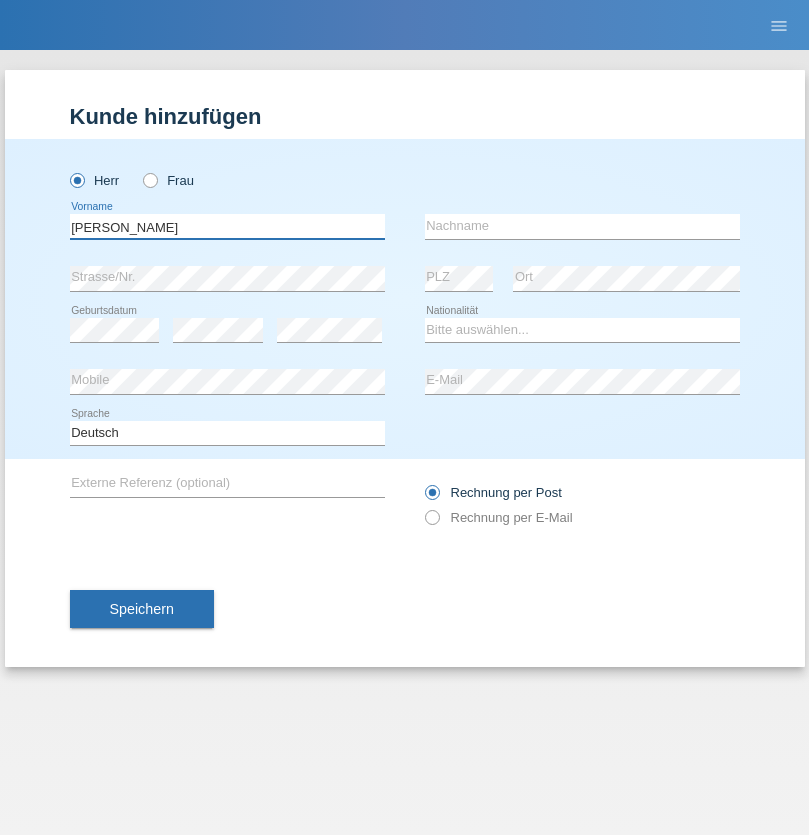 type on "[PERSON_NAME]" 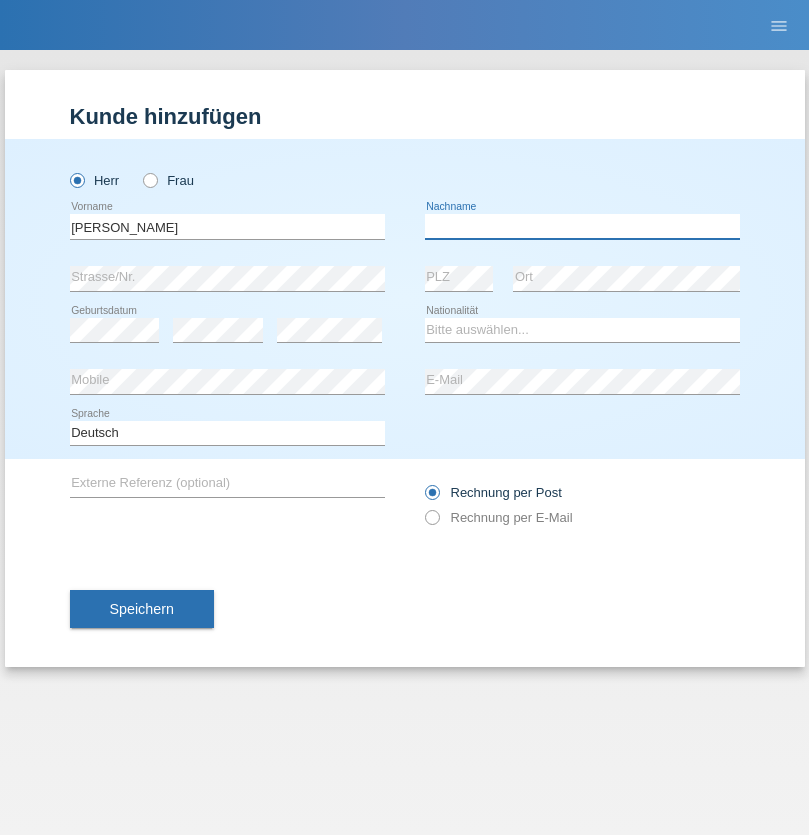 click at bounding box center [582, 226] 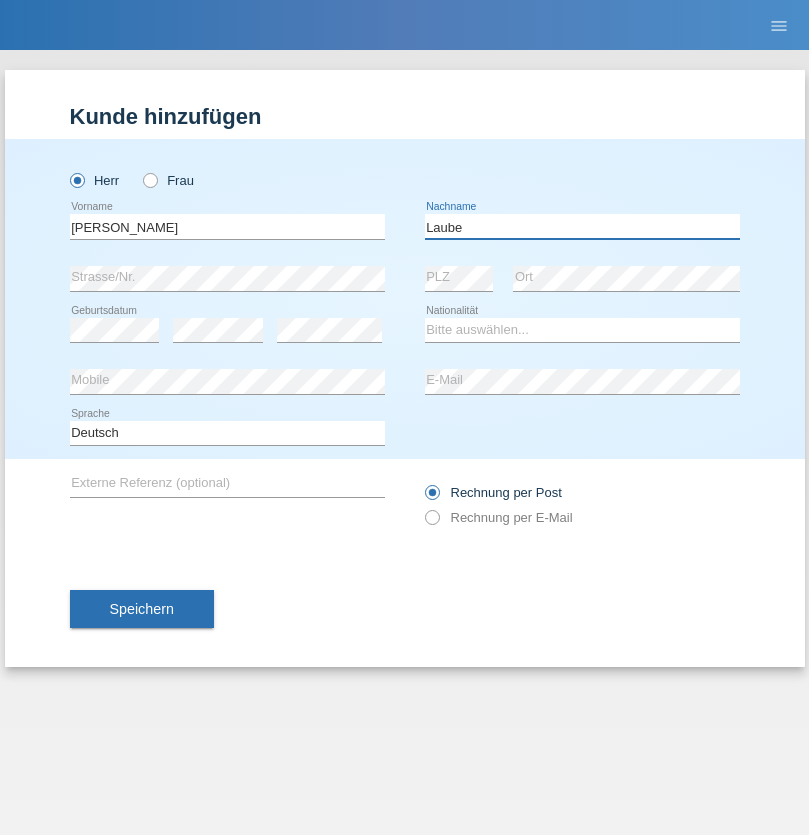 type on "Laube" 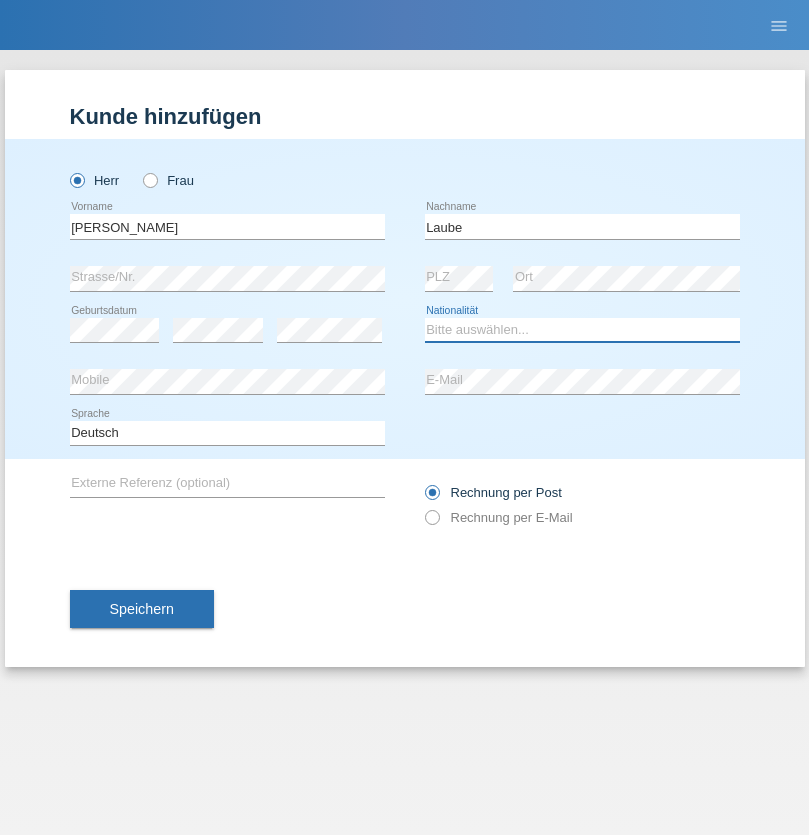 select on "DE" 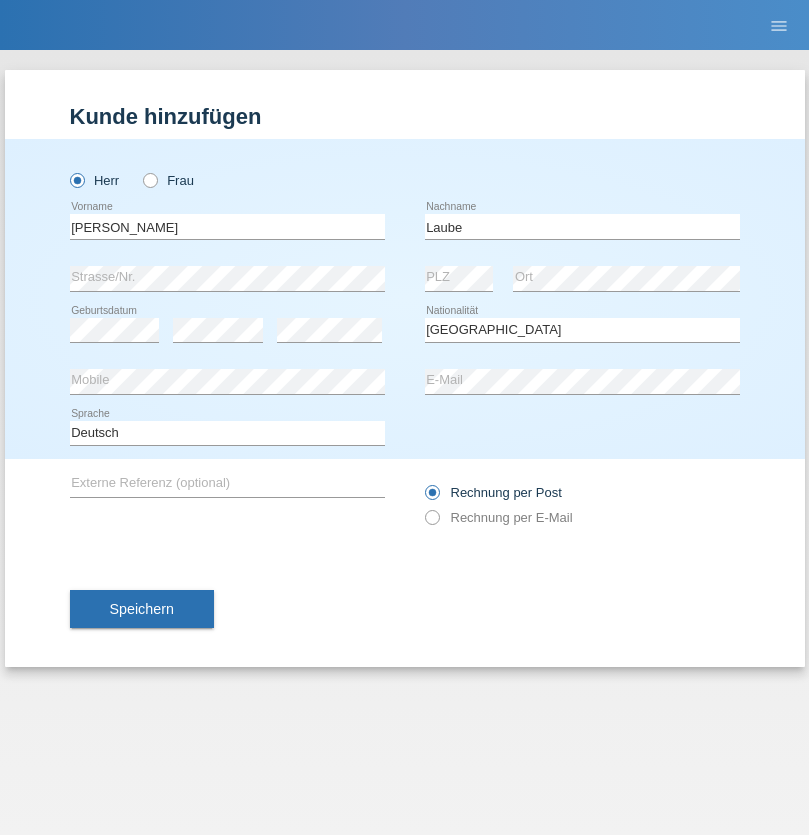 select on "C" 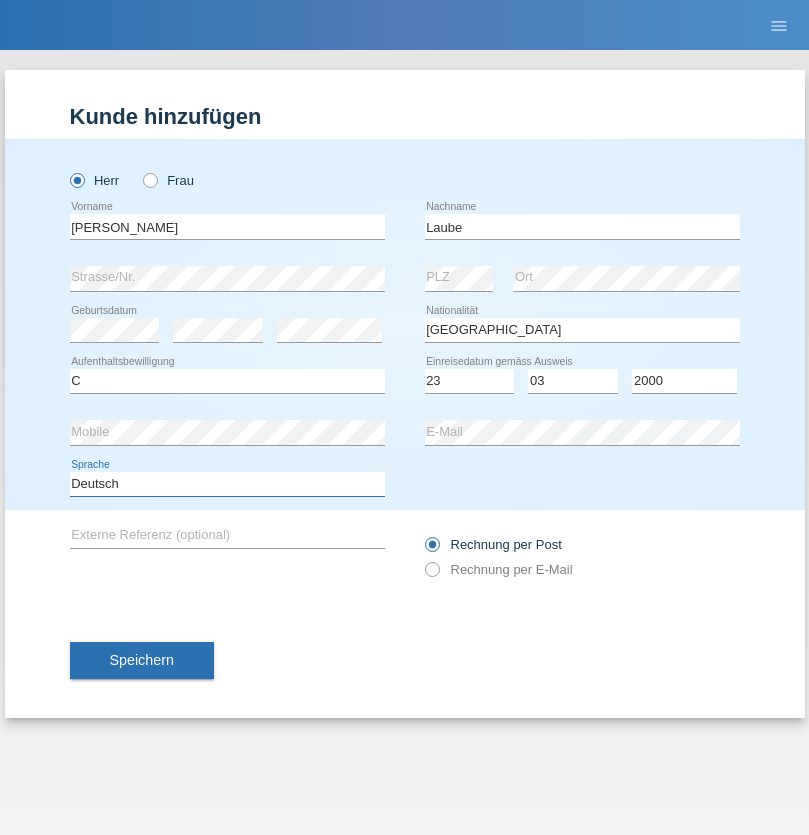 select on "en" 